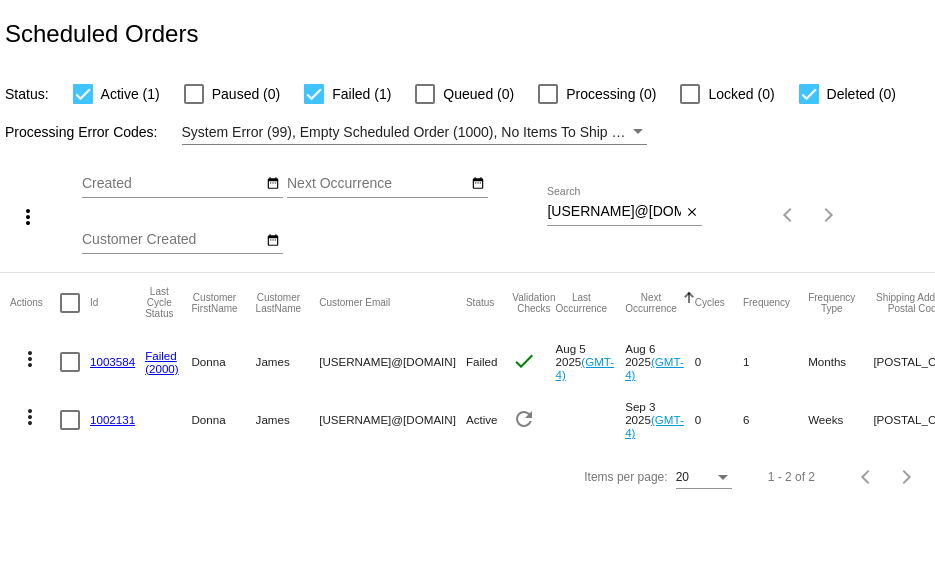 scroll, scrollTop: 0, scrollLeft: 0, axis: both 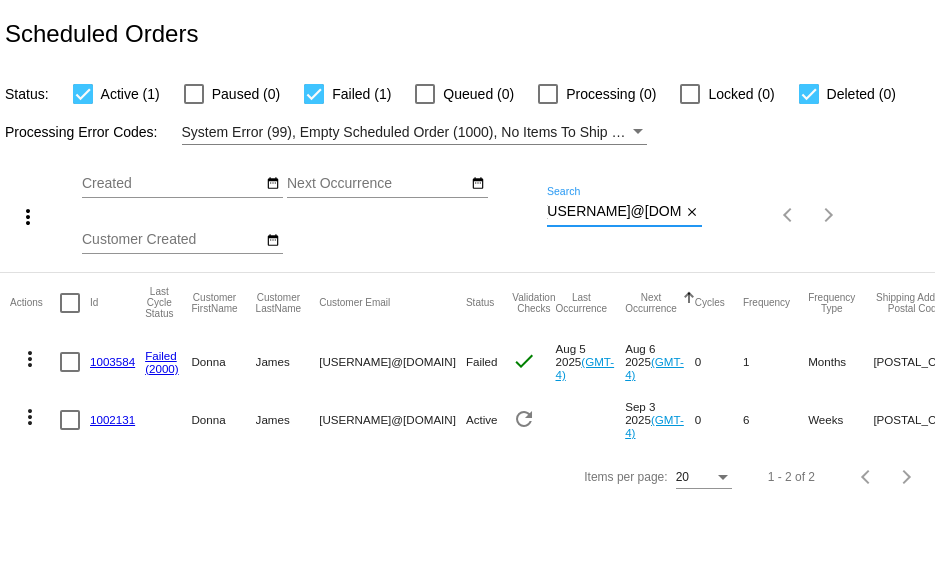 drag, startPoint x: 549, startPoint y: 211, endPoint x: 717, endPoint y: 231, distance: 169.1863 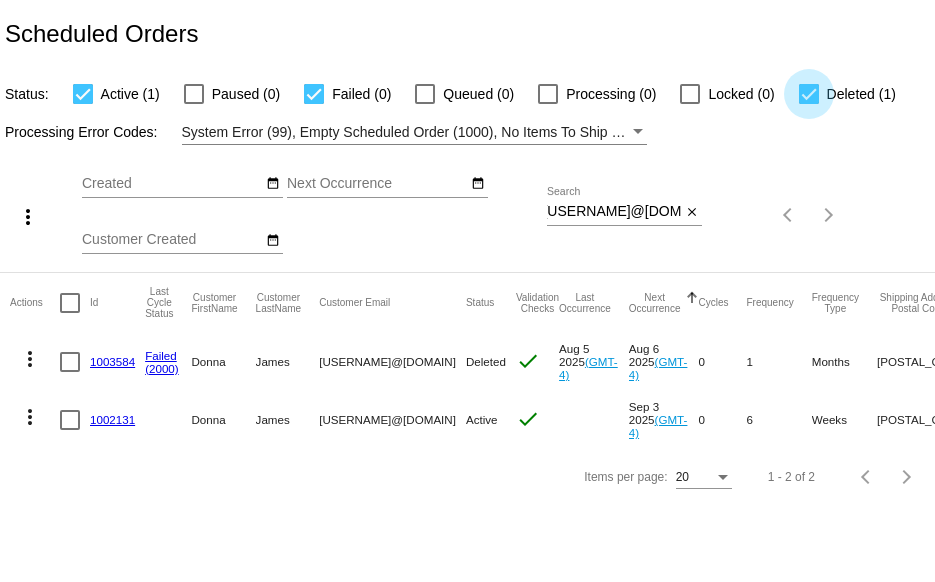 click at bounding box center (809, 94) 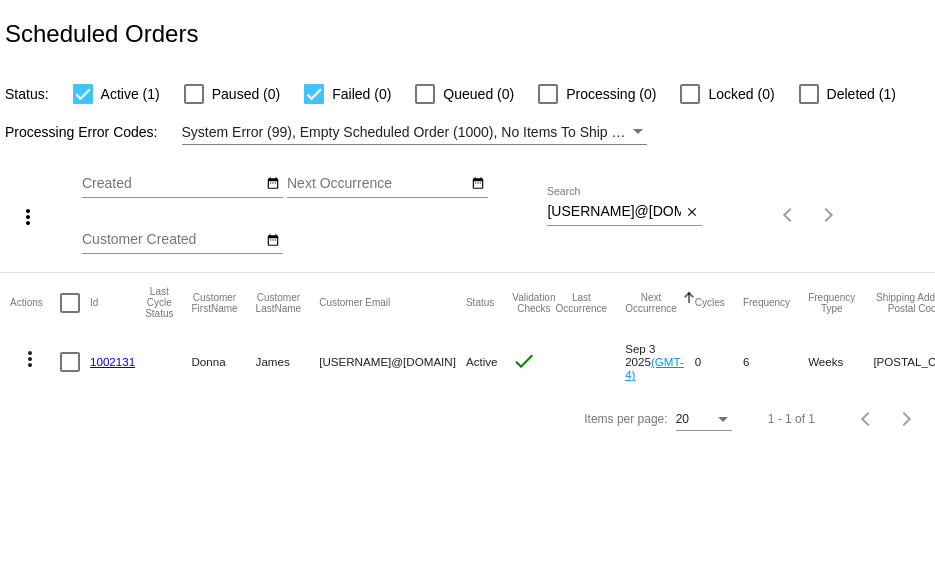 click on "1002131" 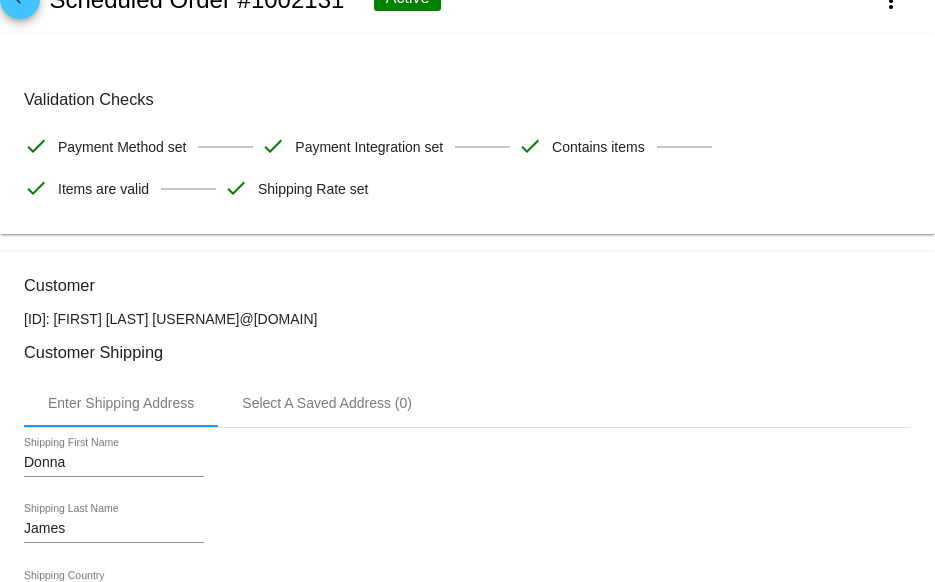 scroll, scrollTop: 0, scrollLeft: 0, axis: both 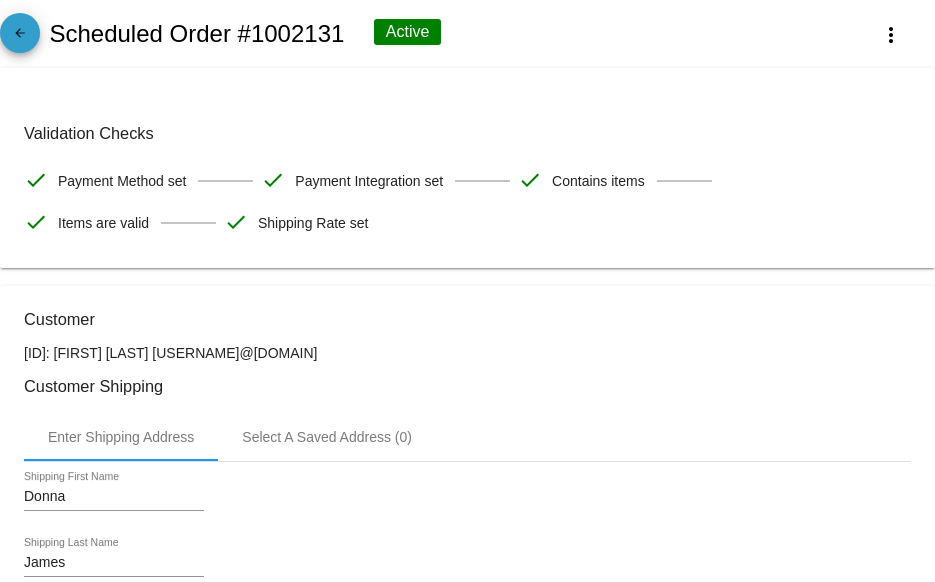 click on "arrow_back" 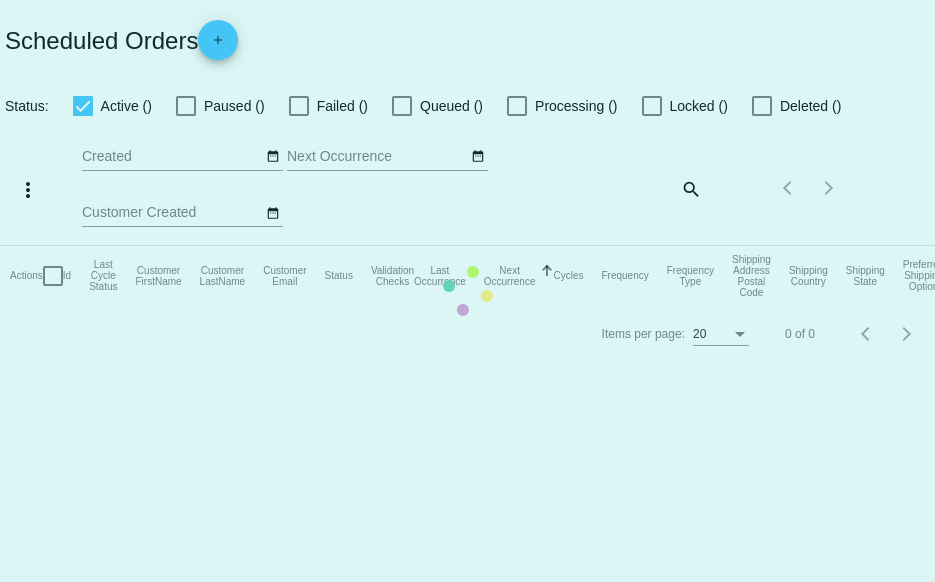checkbox on "true" 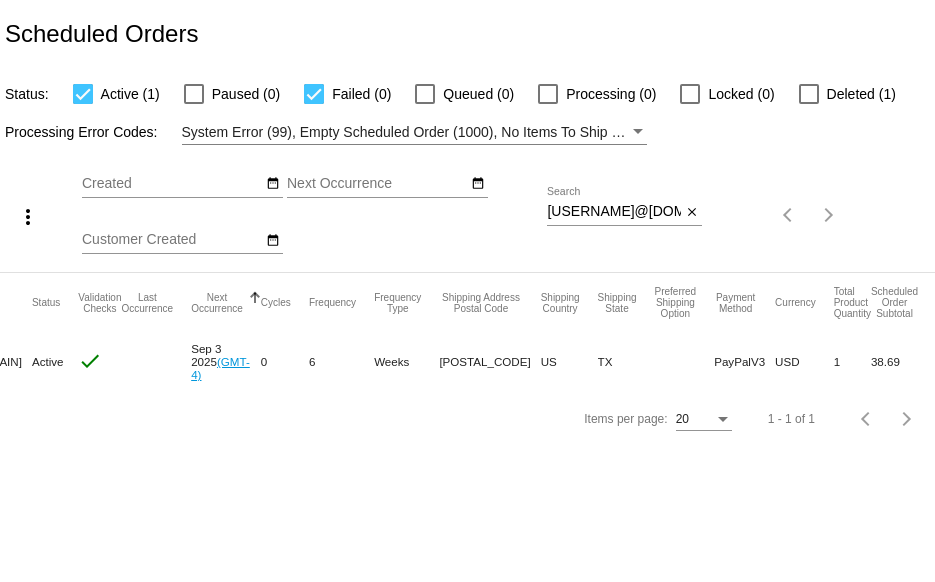 scroll, scrollTop: 0, scrollLeft: 0, axis: both 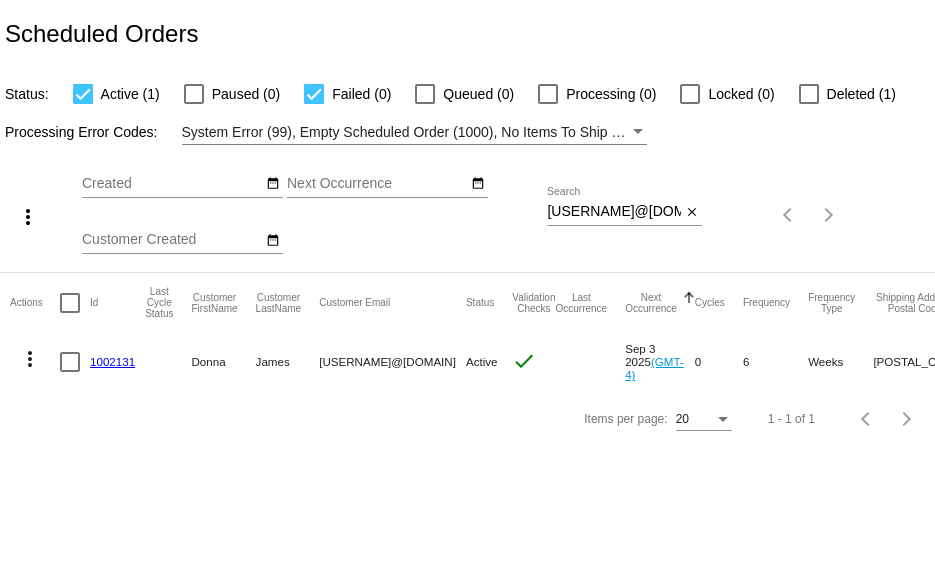 click on "more_vert" 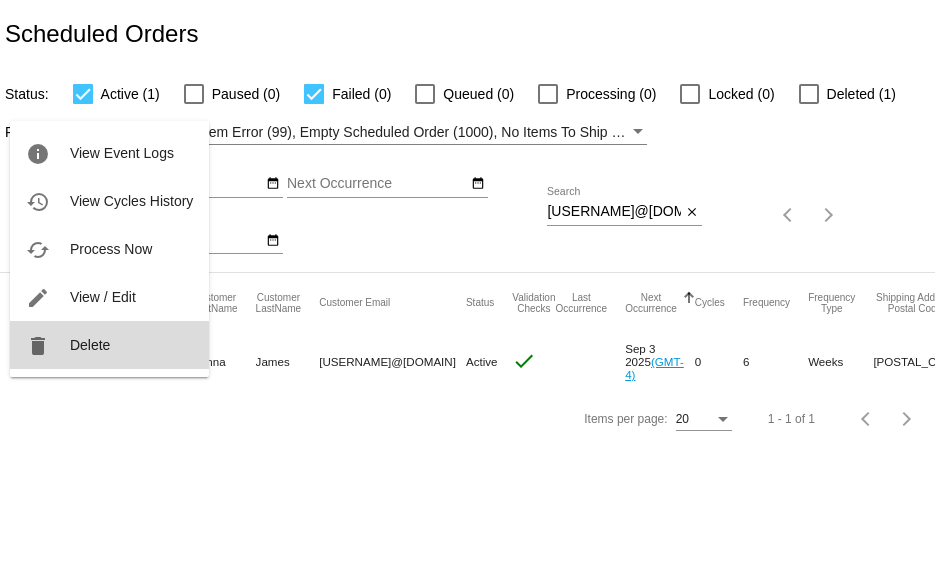 click on "delete
Delete" at bounding box center (109, 345) 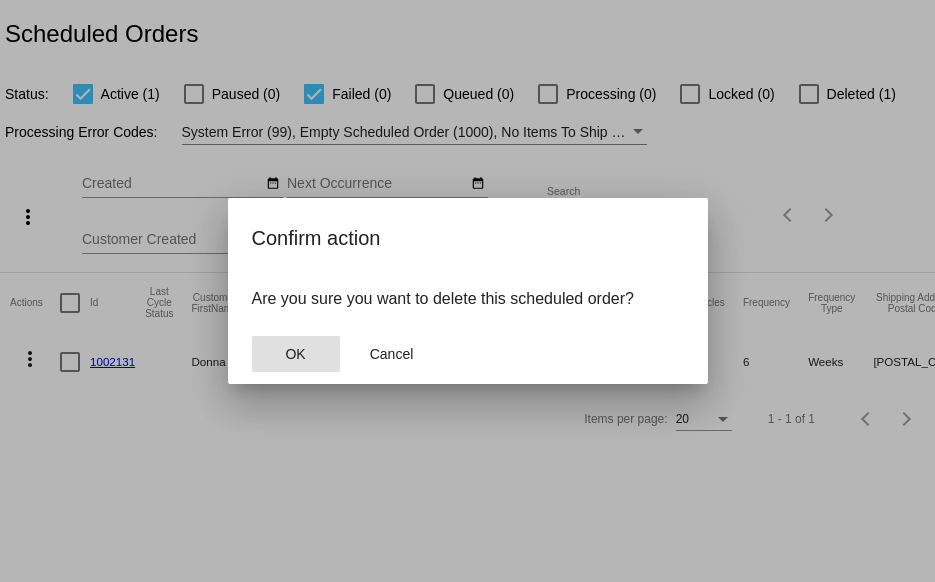 click on "OK" 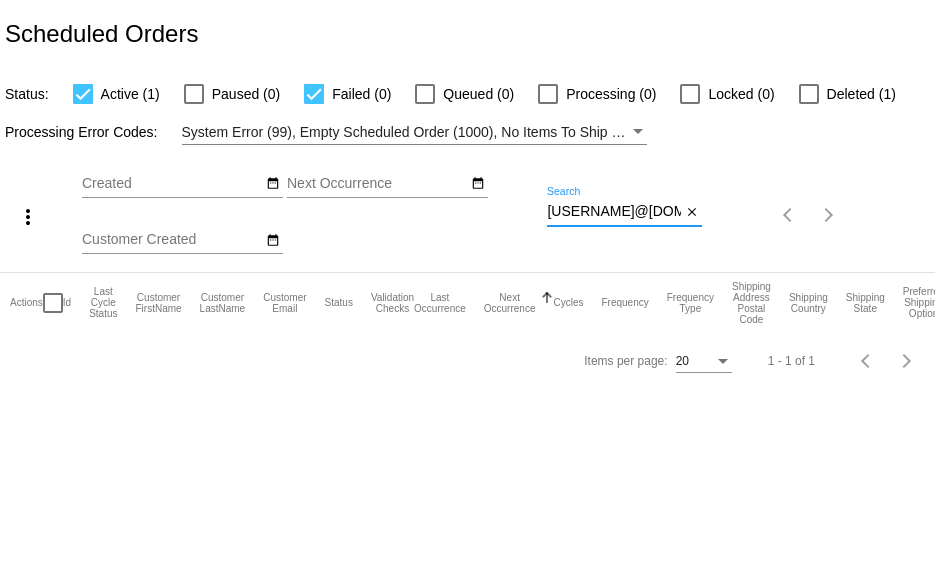 scroll, scrollTop: 0, scrollLeft: 4, axis: horizontal 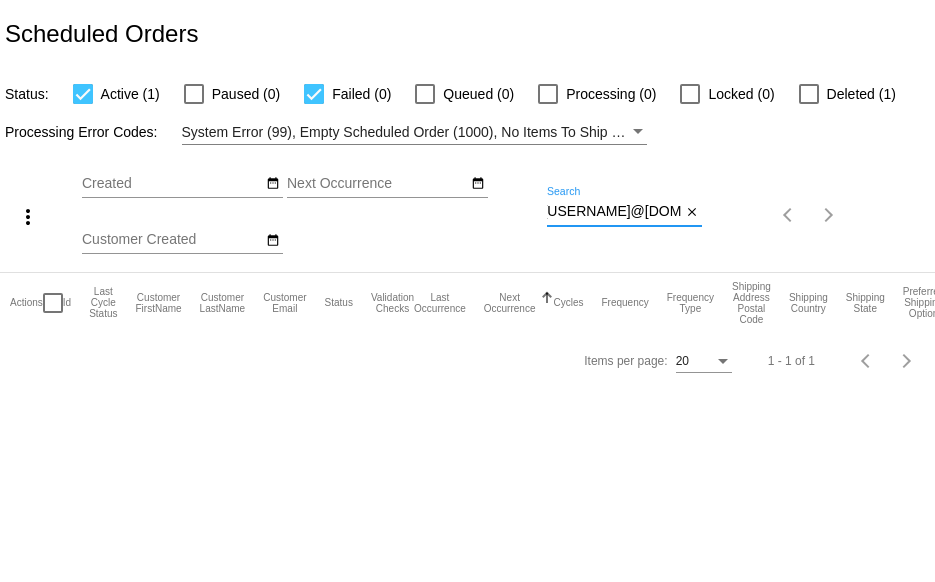 drag, startPoint x: 548, startPoint y: 215, endPoint x: 914, endPoint y: 246, distance: 367.3105 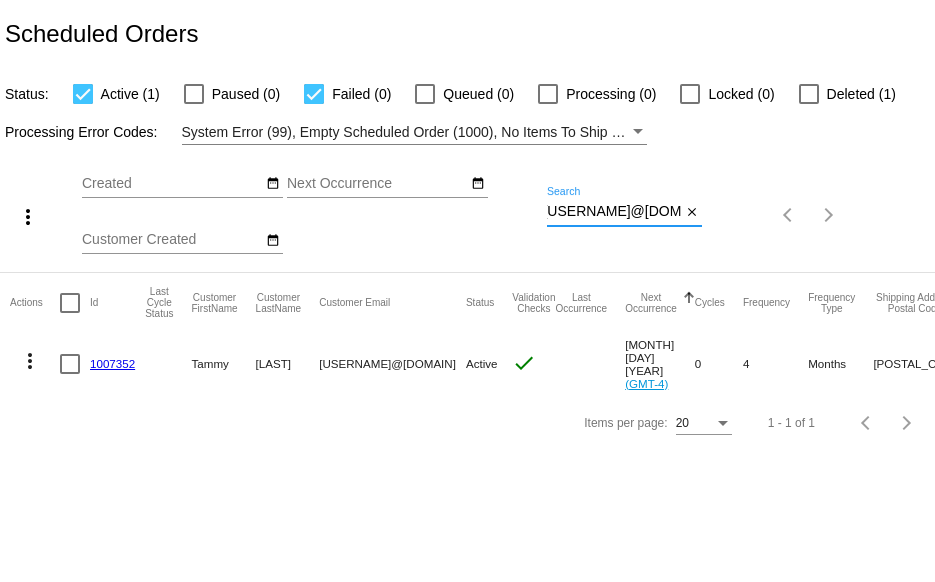 click on "1007352" 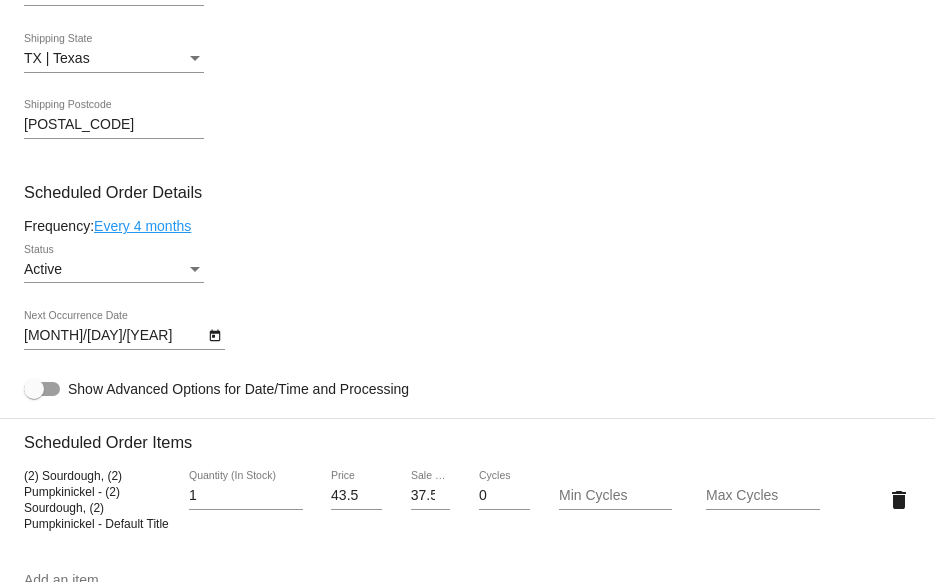 scroll, scrollTop: 900, scrollLeft: 0, axis: vertical 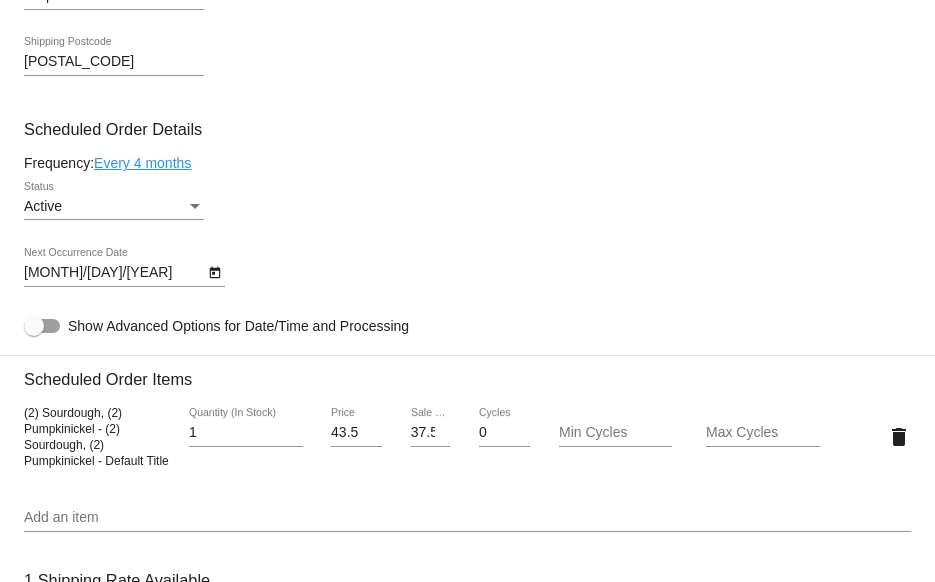 click on "Every 4 months" 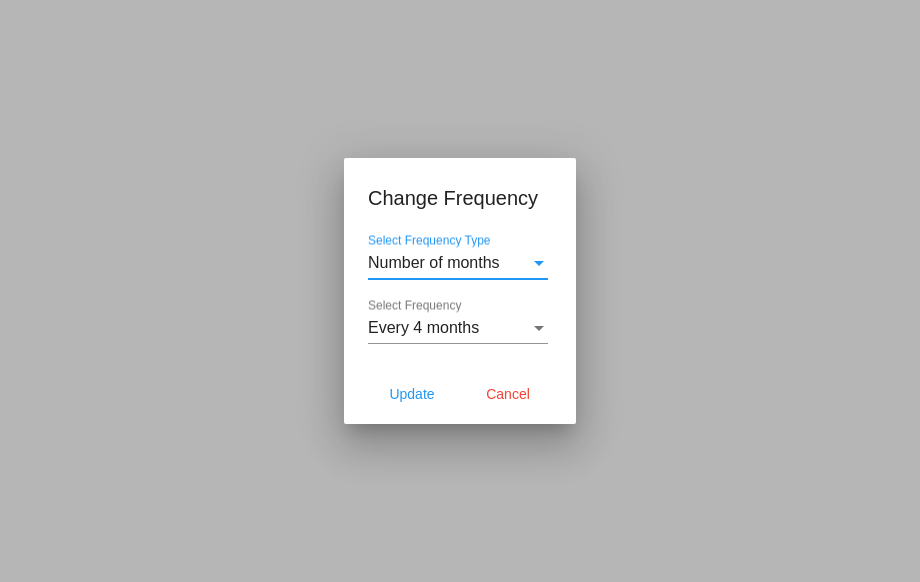 click at bounding box center (539, 263) 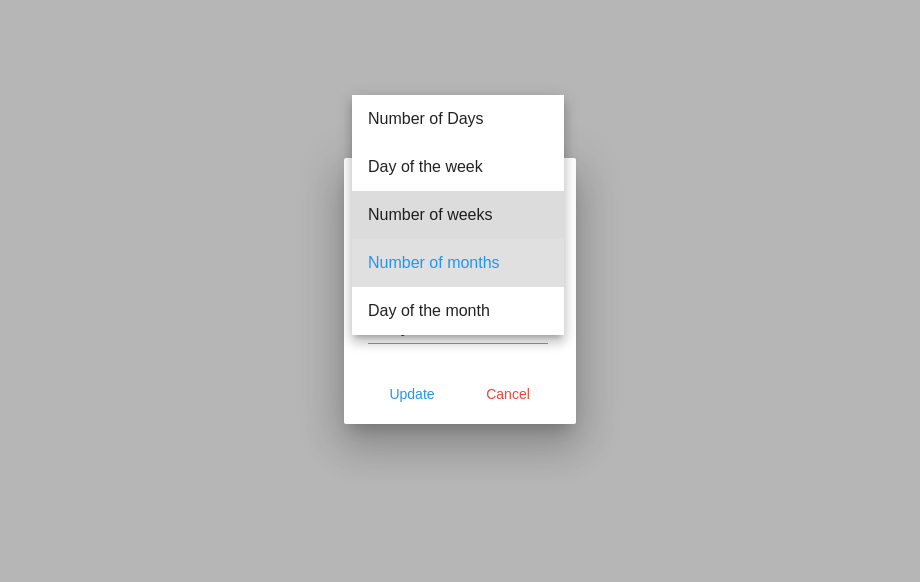 click on "Number of weeks" at bounding box center [458, 215] 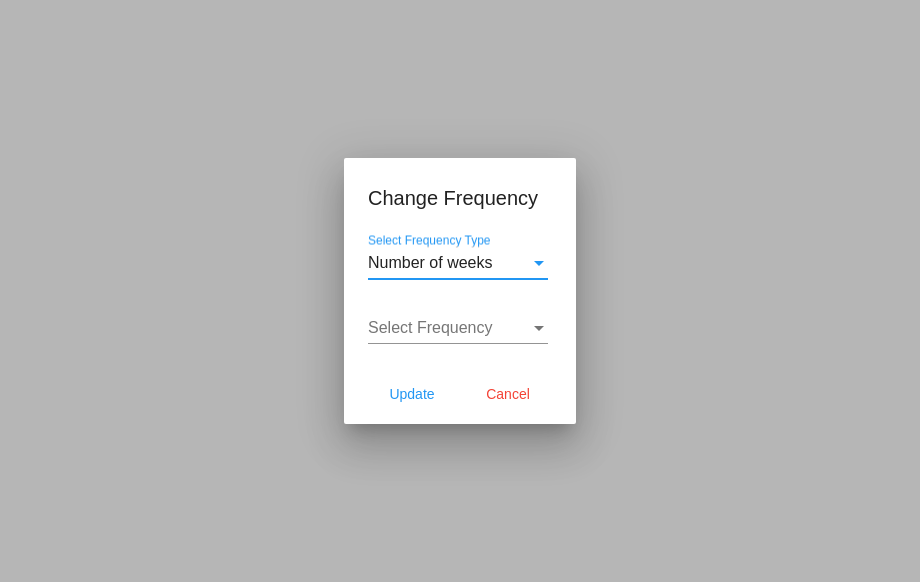 click on "Select Frequency" at bounding box center (449, 328) 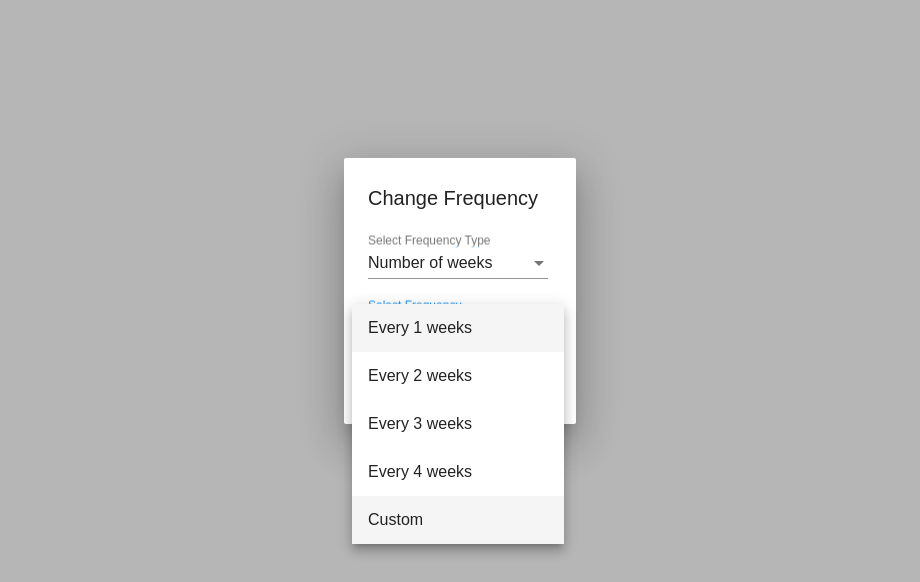click on "Custom" at bounding box center [458, 520] 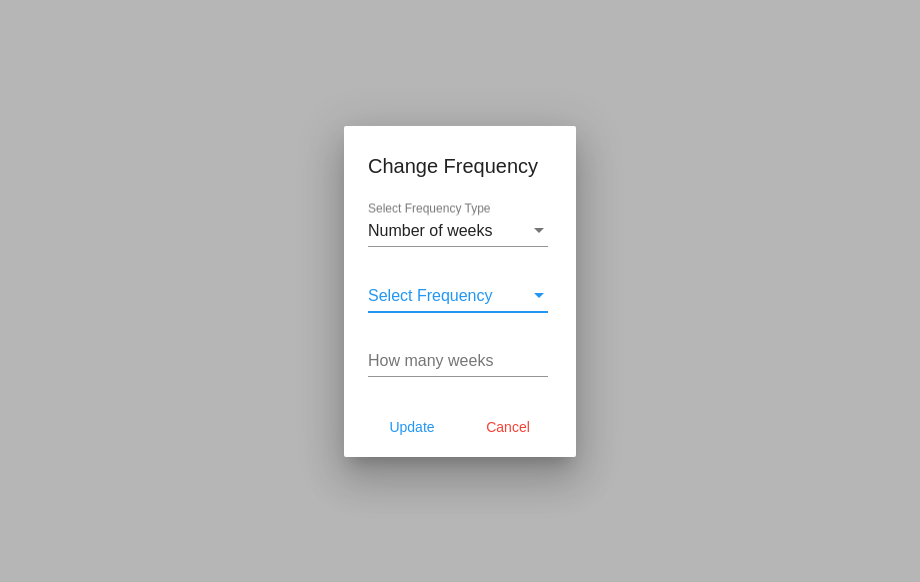 click on "Select Frequency" at bounding box center [430, 295] 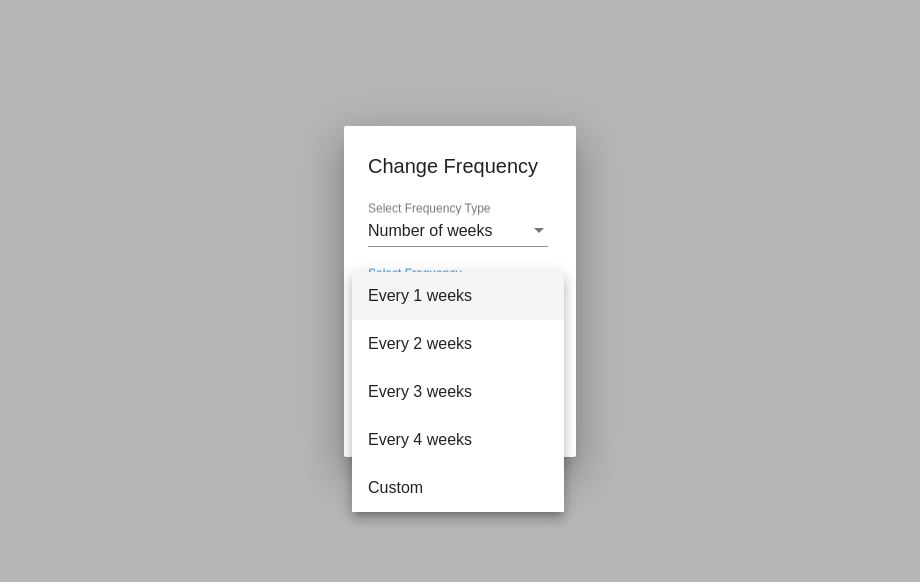click at bounding box center (460, 291) 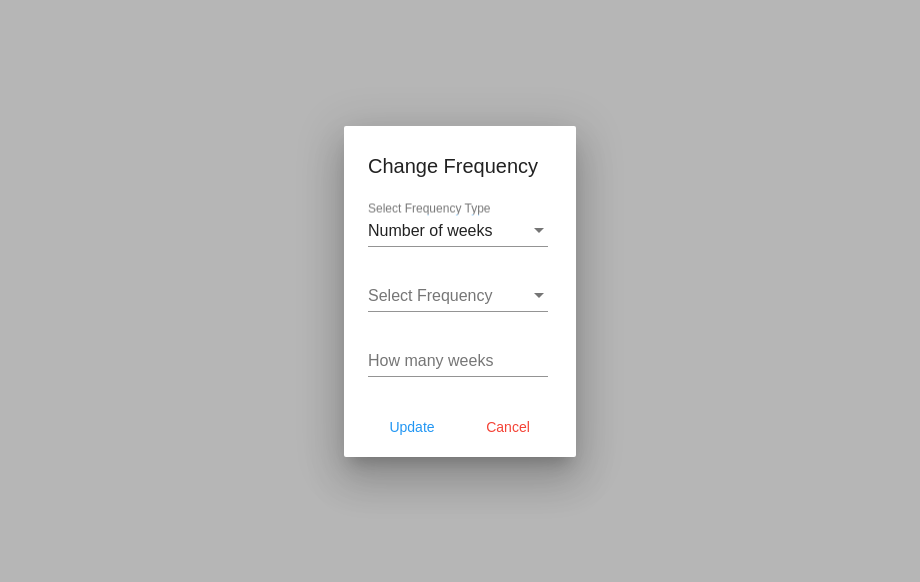 click on "How many weeks" at bounding box center (458, 361) 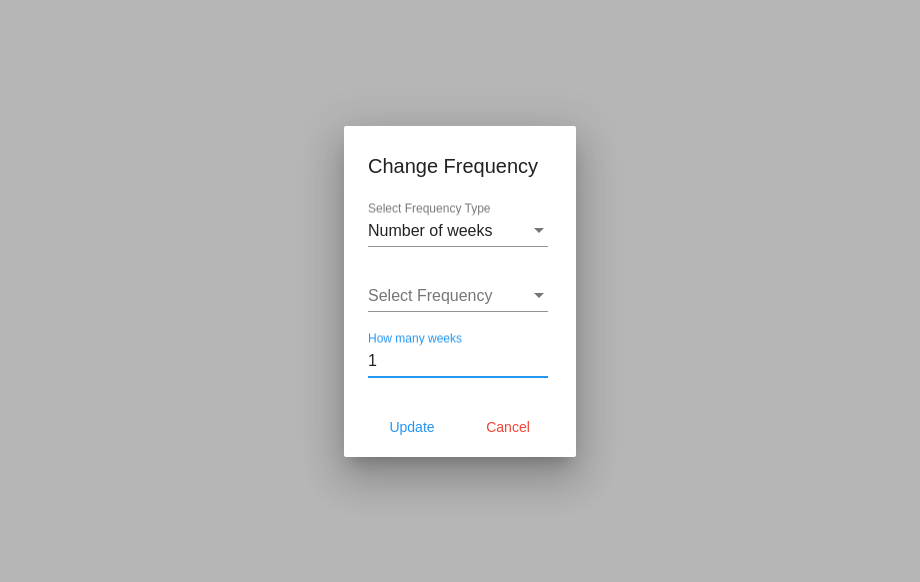 click on "1" at bounding box center [458, 361] 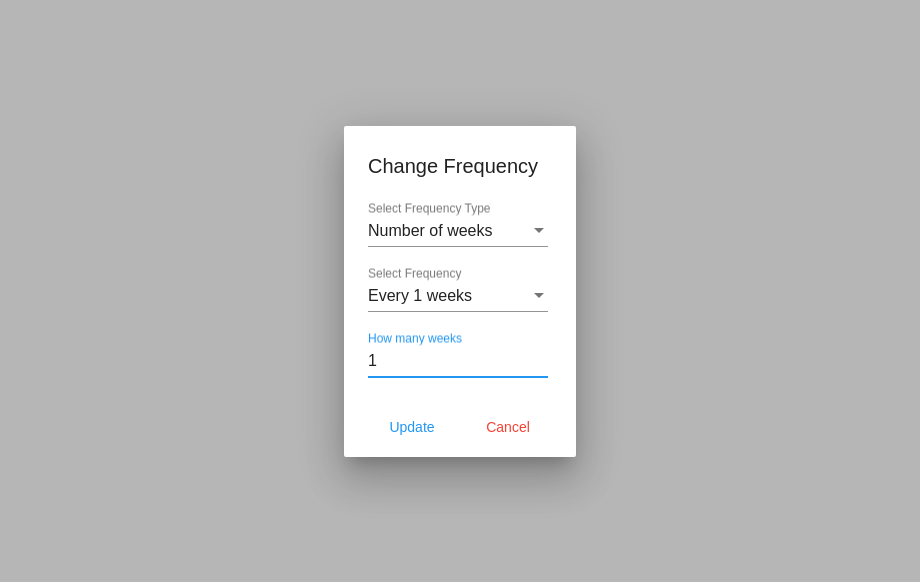click on "1" at bounding box center [458, 361] 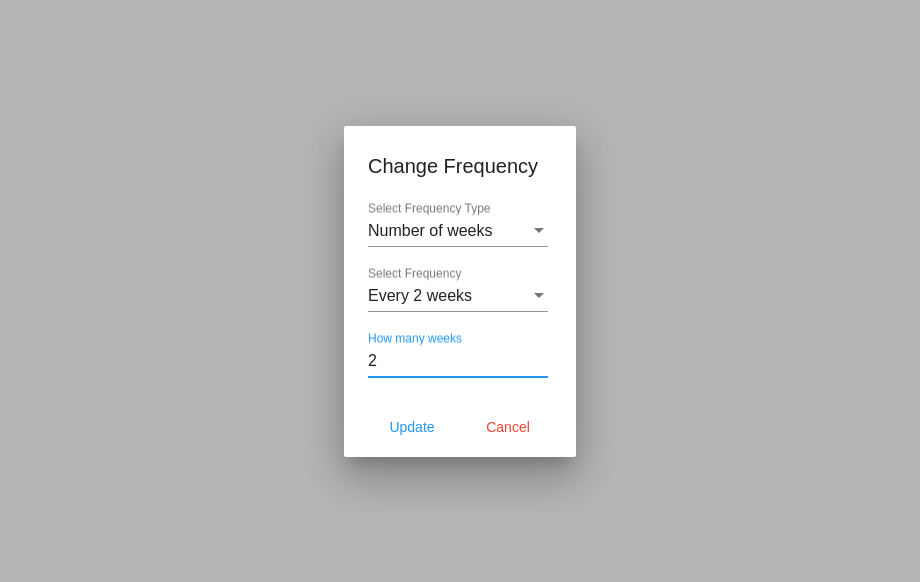 click on "2" at bounding box center (458, 361) 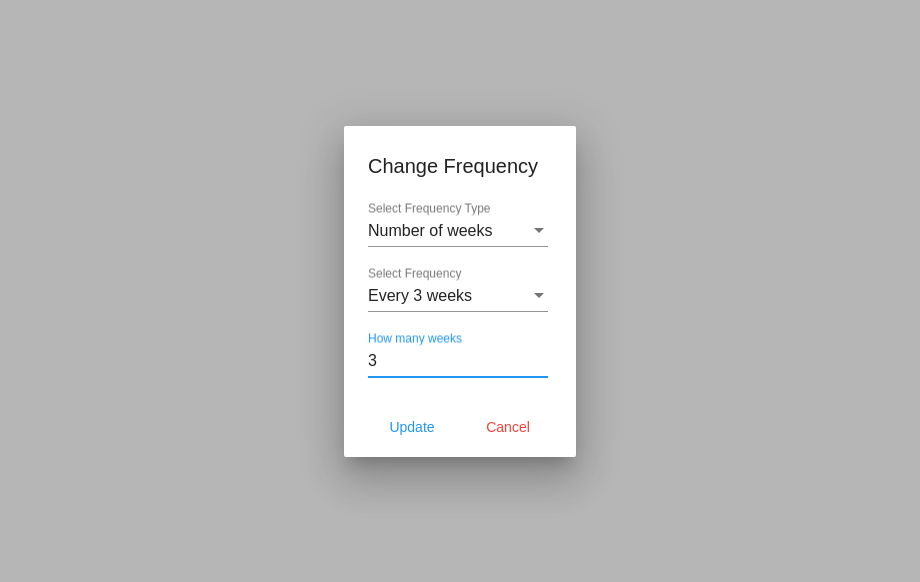 click on "3" at bounding box center [458, 361] 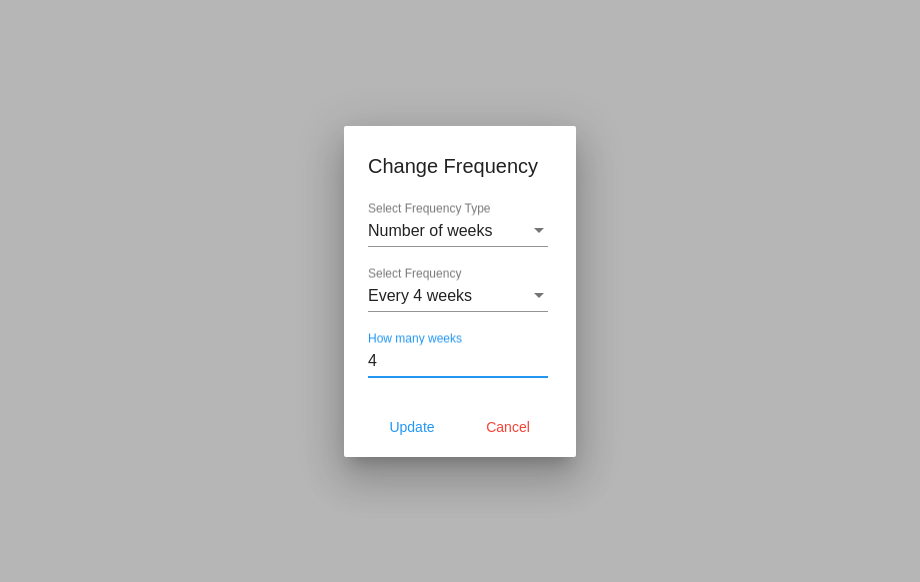click on "4" at bounding box center (458, 361) 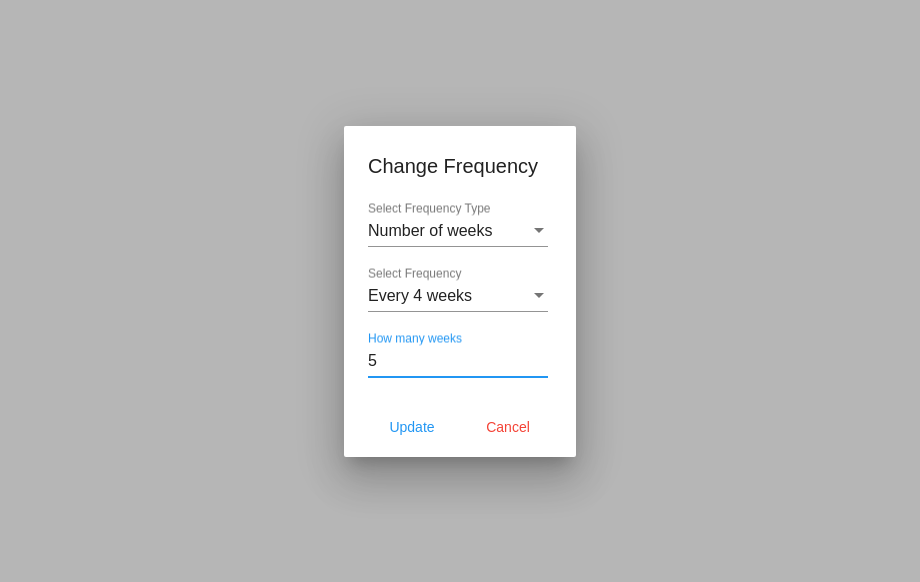 click on "5" at bounding box center (458, 361) 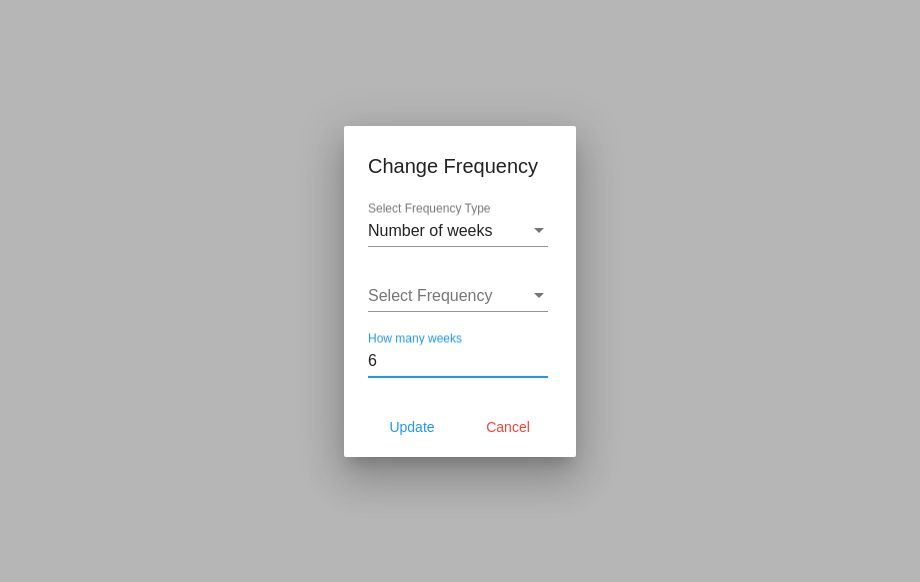 type on "6" 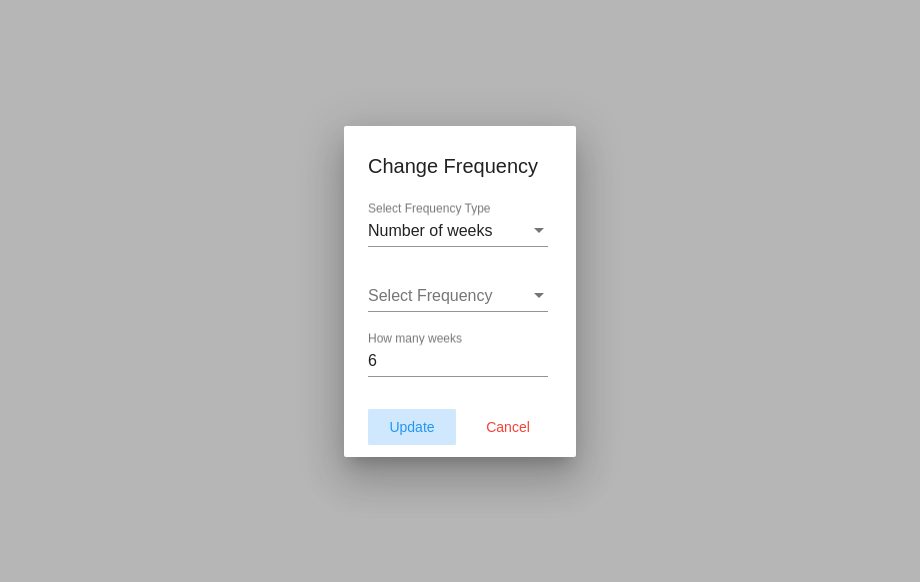 click on "Update" 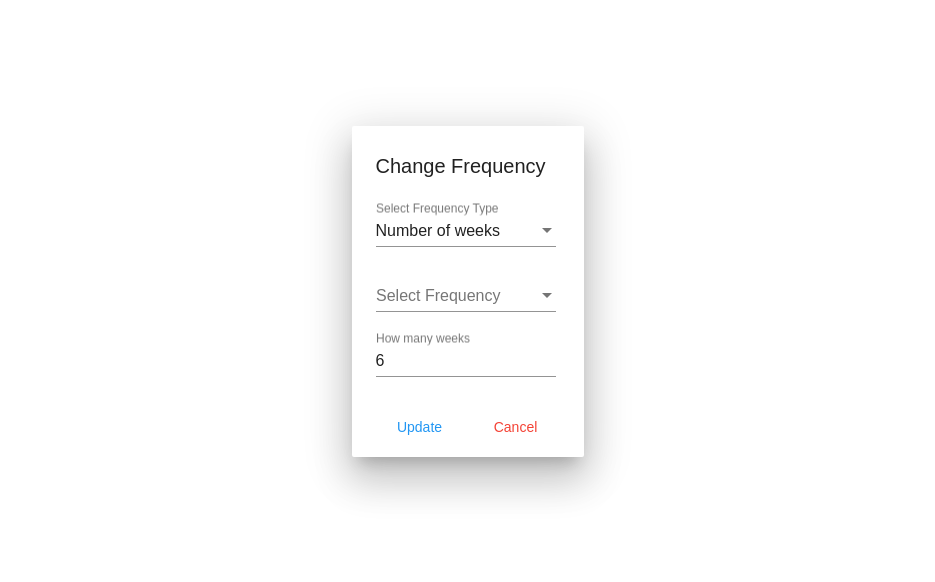 type on "[MONTH]/[DAY]/[YEAR]" 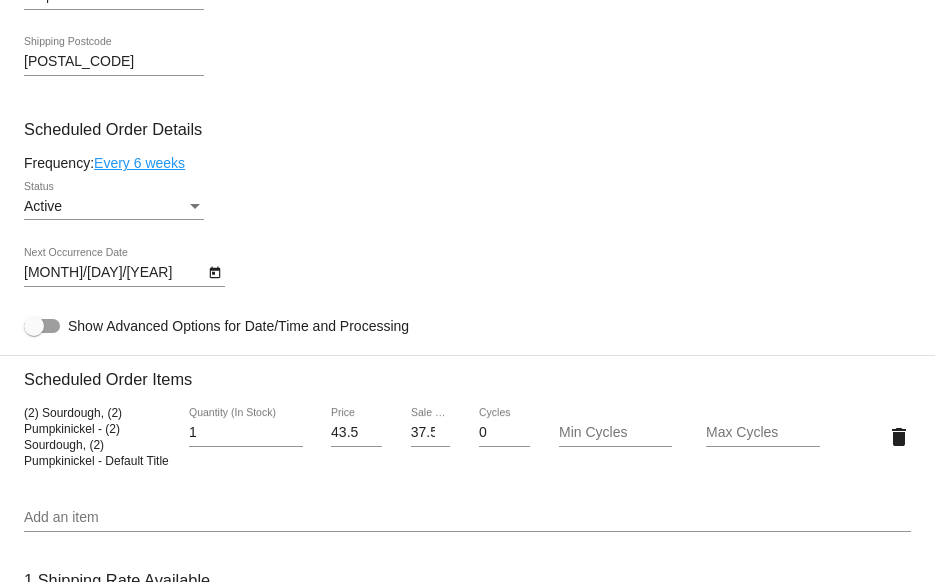 click 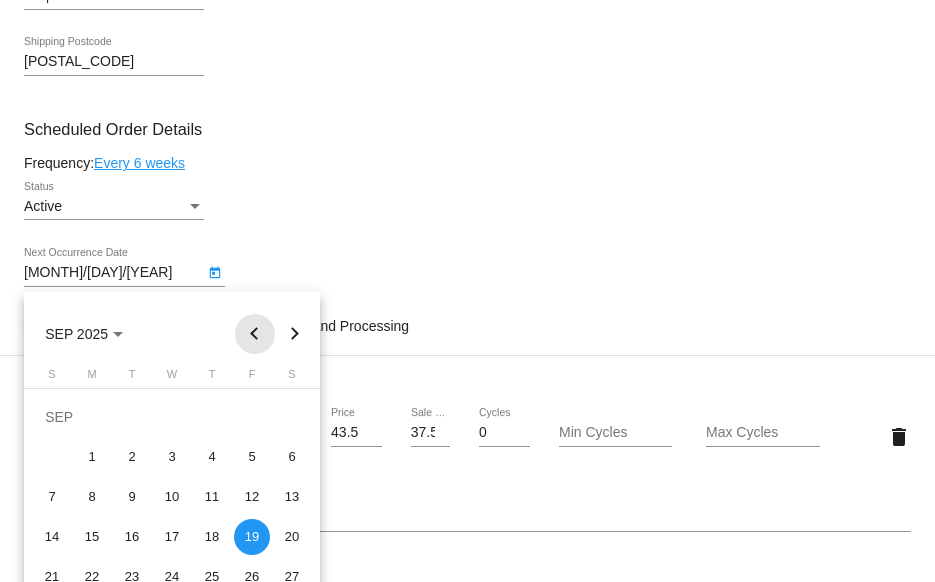 click at bounding box center (255, 334) 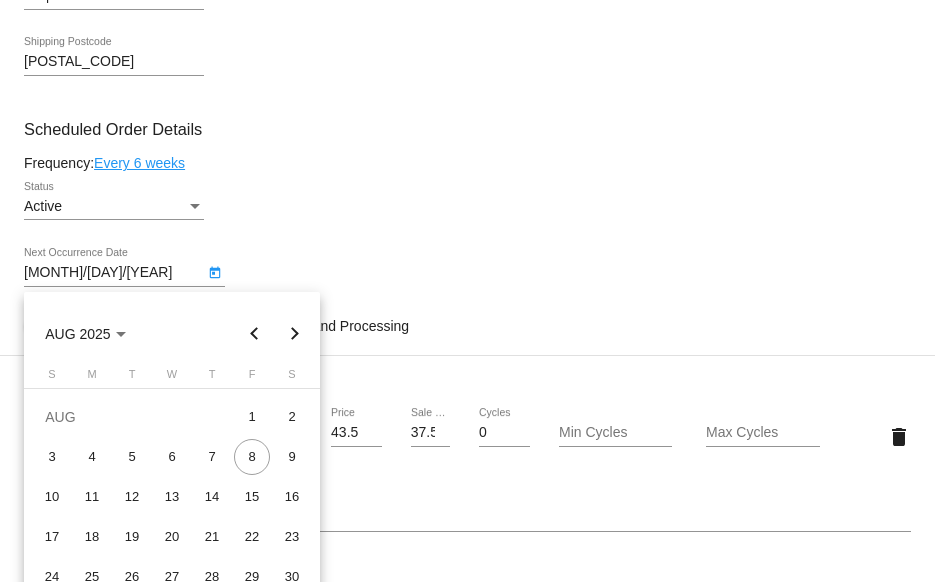 click at bounding box center (295, 334) 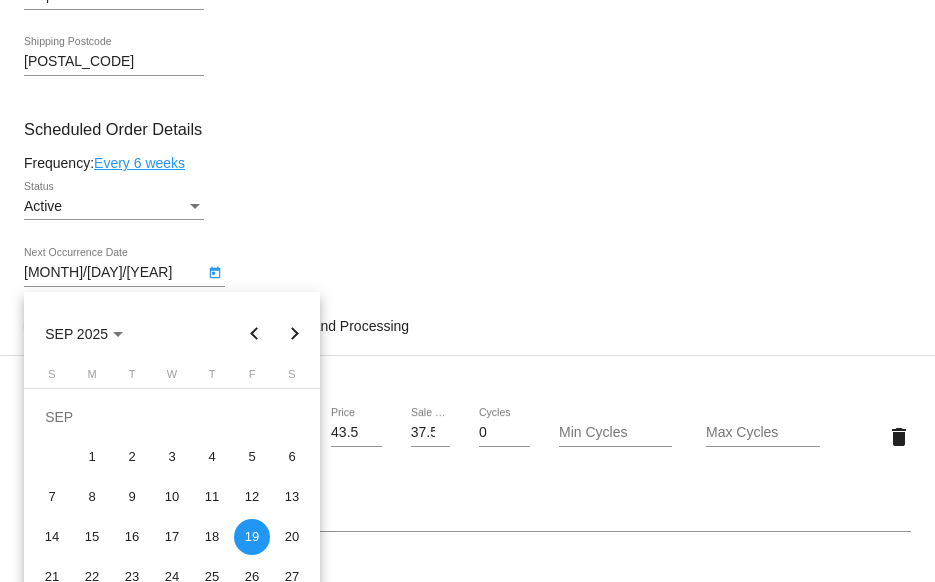 click at bounding box center (467, 291) 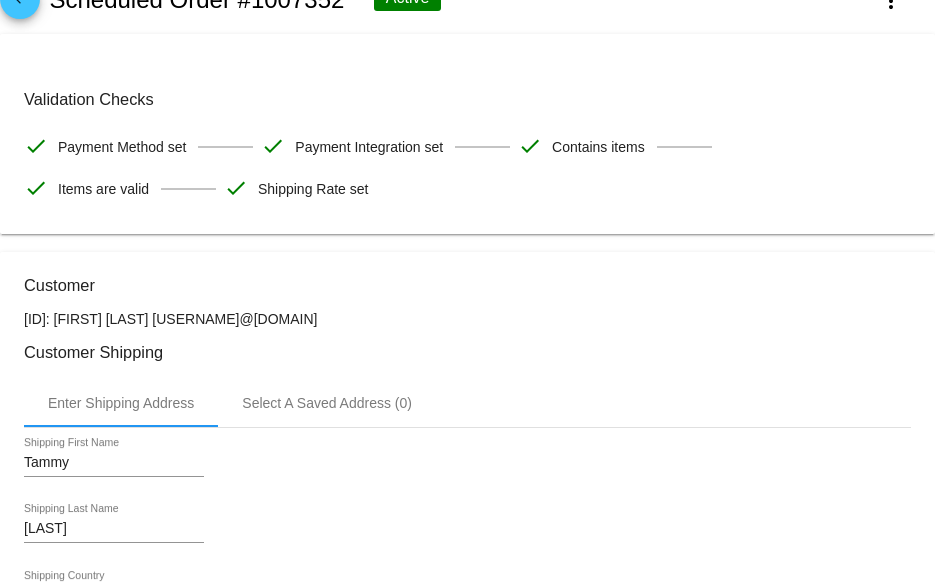 scroll, scrollTop: 0, scrollLeft: 0, axis: both 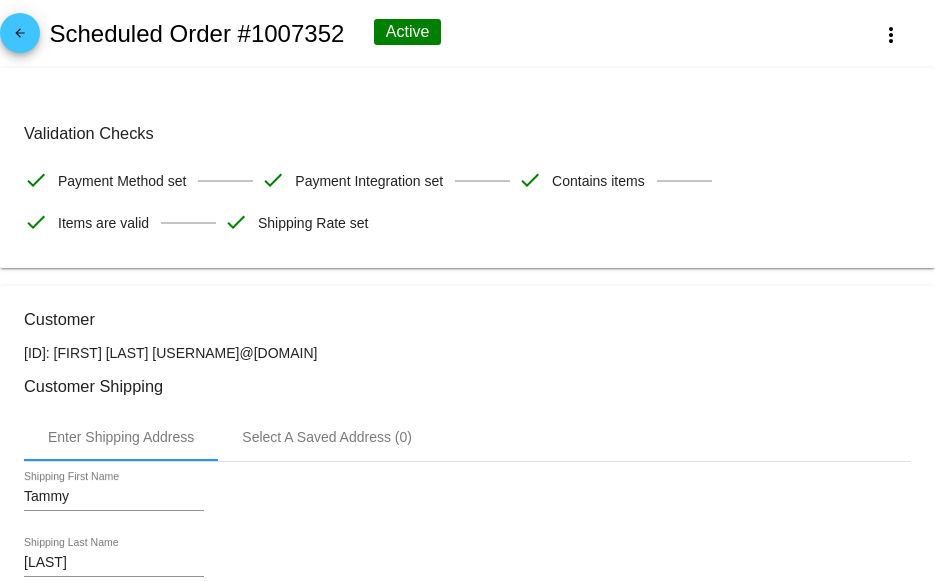click on "arrow_back" 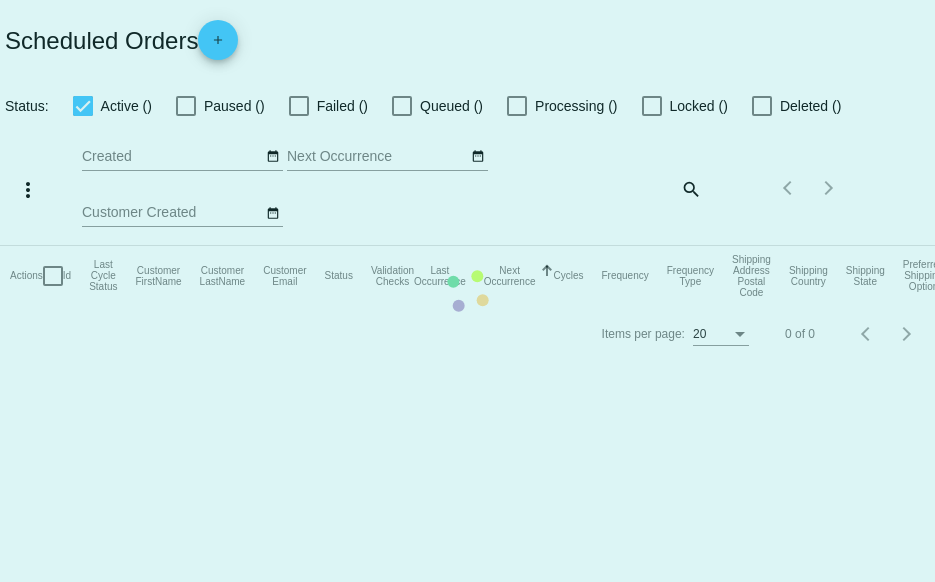 checkbox on "true" 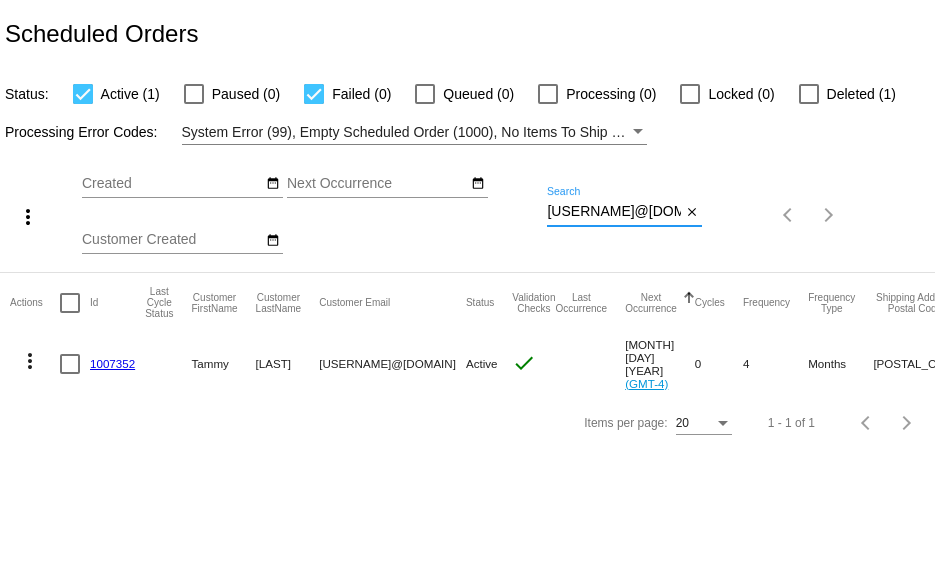 scroll, scrollTop: 0, scrollLeft: 4, axis: horizontal 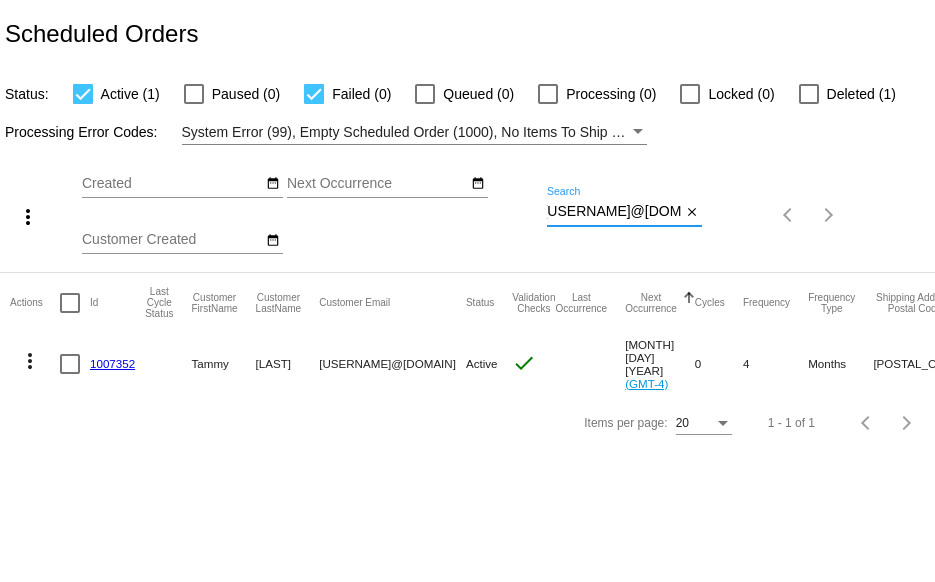 drag, startPoint x: 547, startPoint y: 212, endPoint x: 809, endPoint y: 220, distance: 262.1221 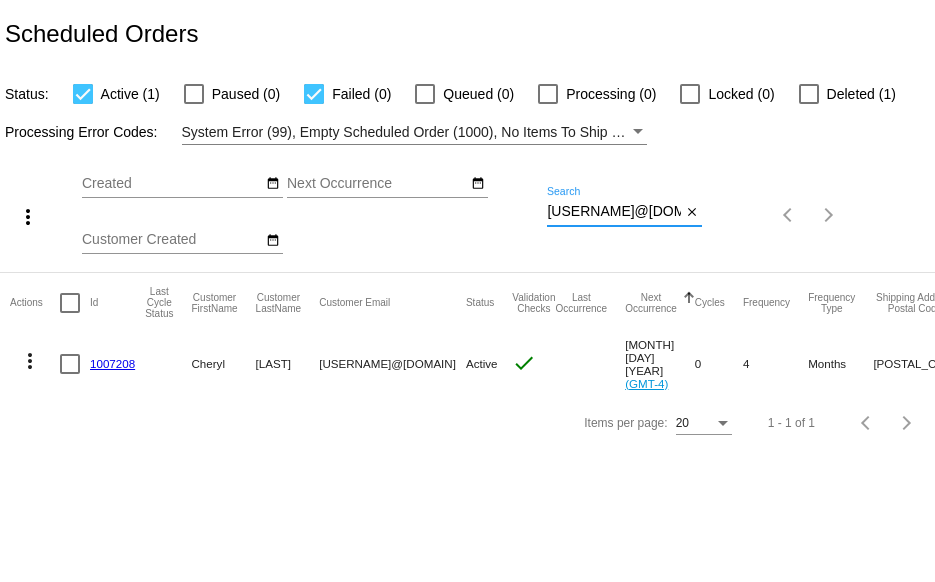 type on "[USERNAME]@[DOMAIN]" 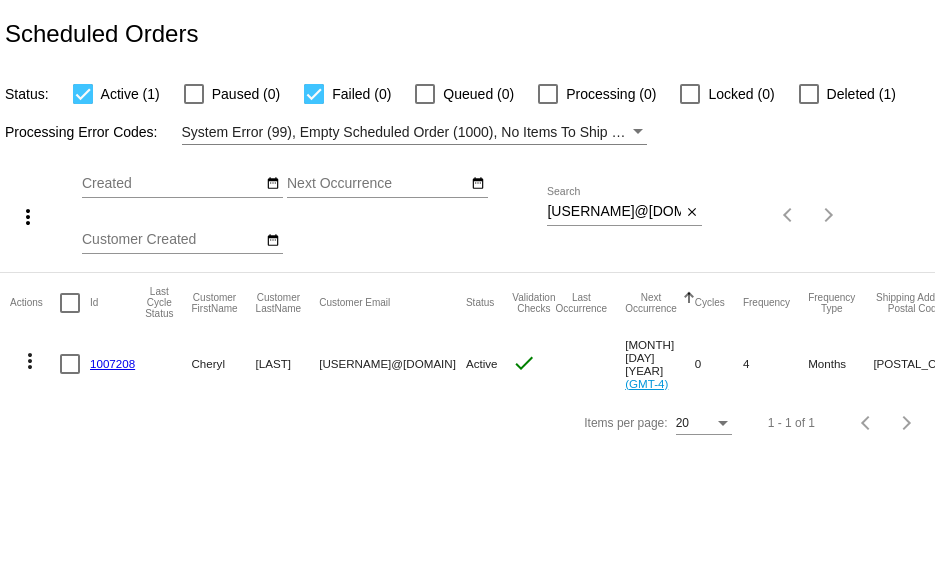 click on "1007208" 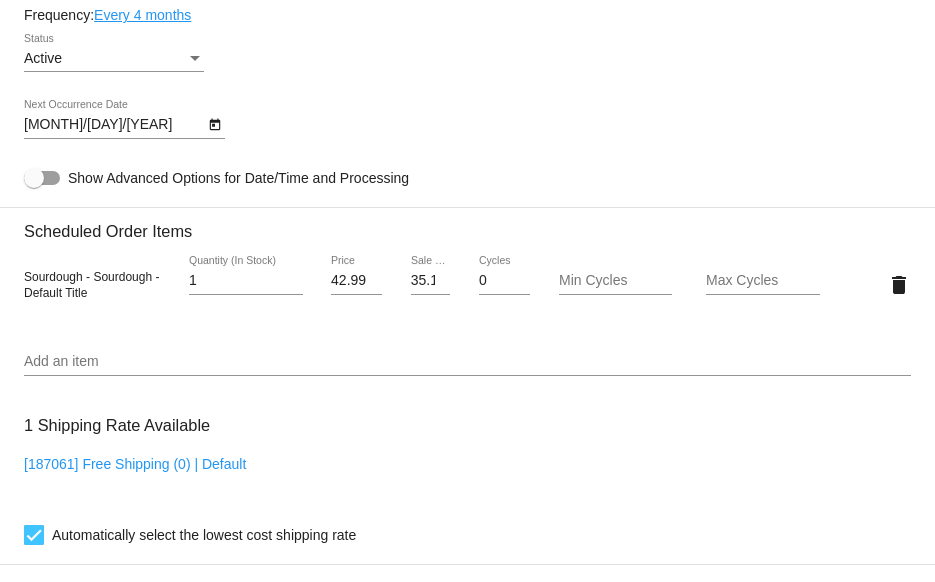 scroll, scrollTop: 900, scrollLeft: 0, axis: vertical 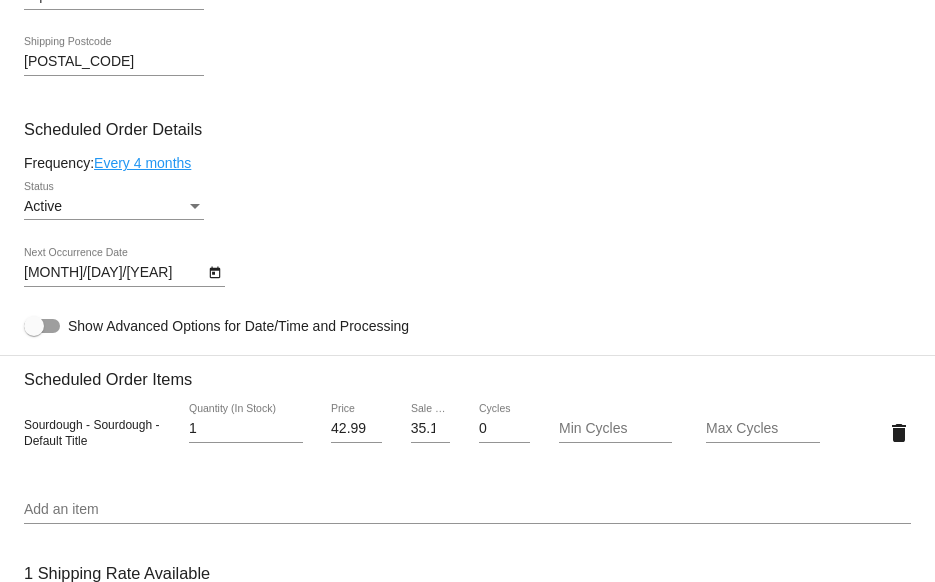 click on "Every 4 months" 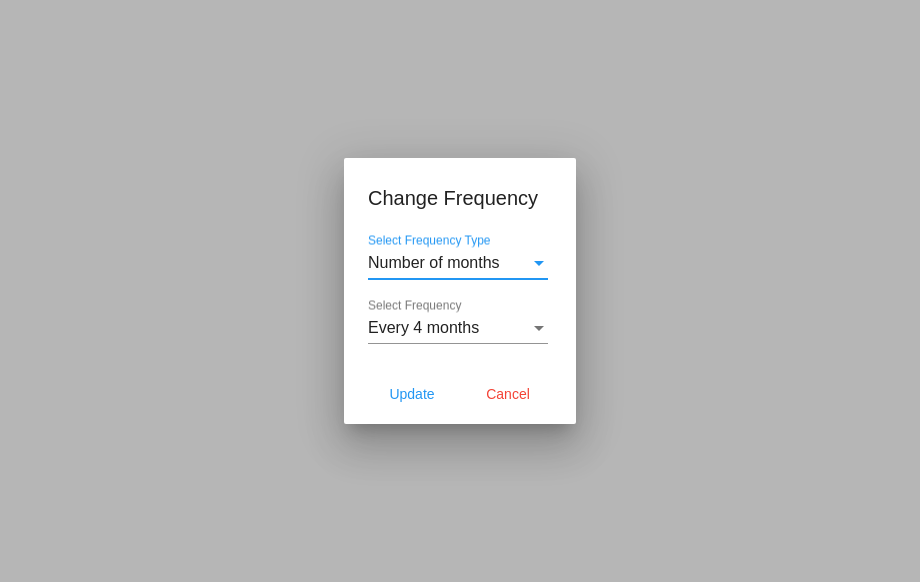 click on "Number of months
Select Frequency Type" at bounding box center [458, 256] 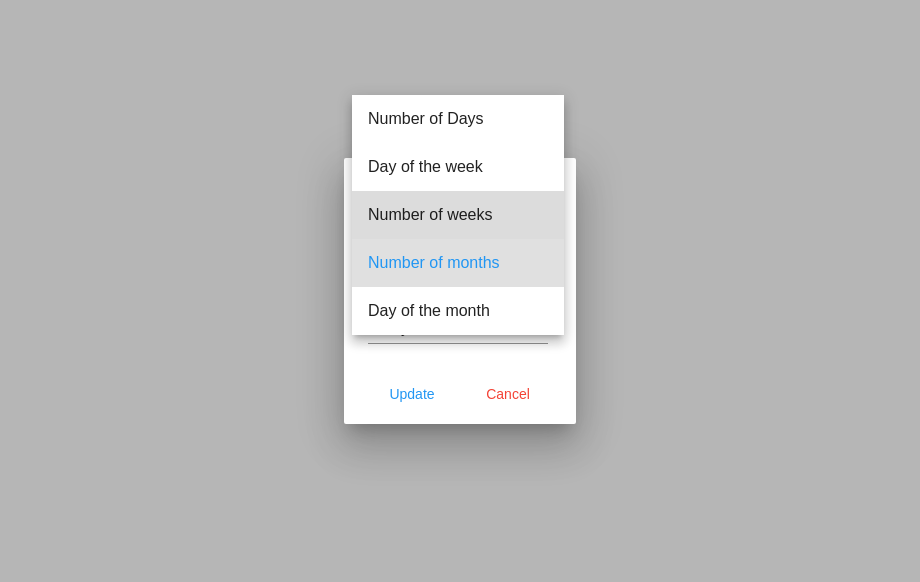 click on "Number of weeks" at bounding box center (458, 215) 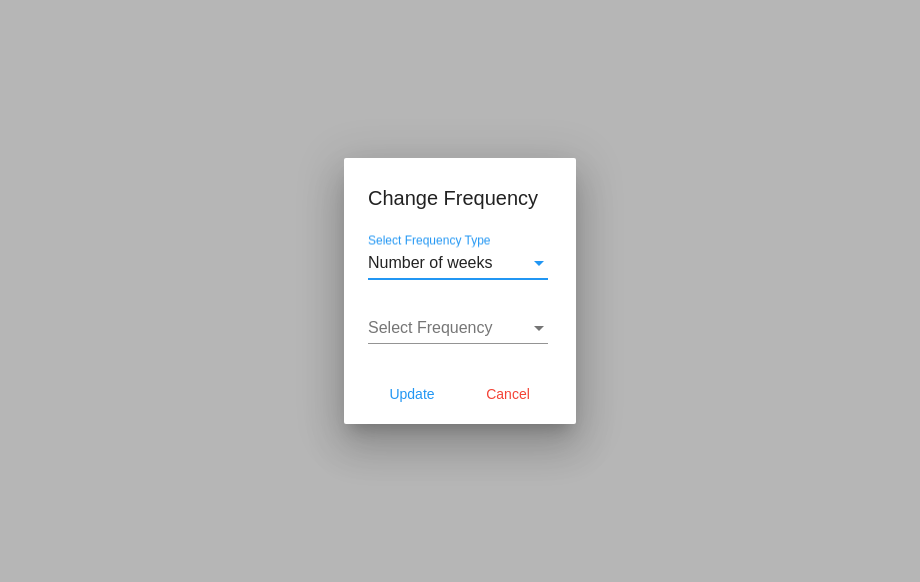 click on "Select Frequency" at bounding box center (430, 327) 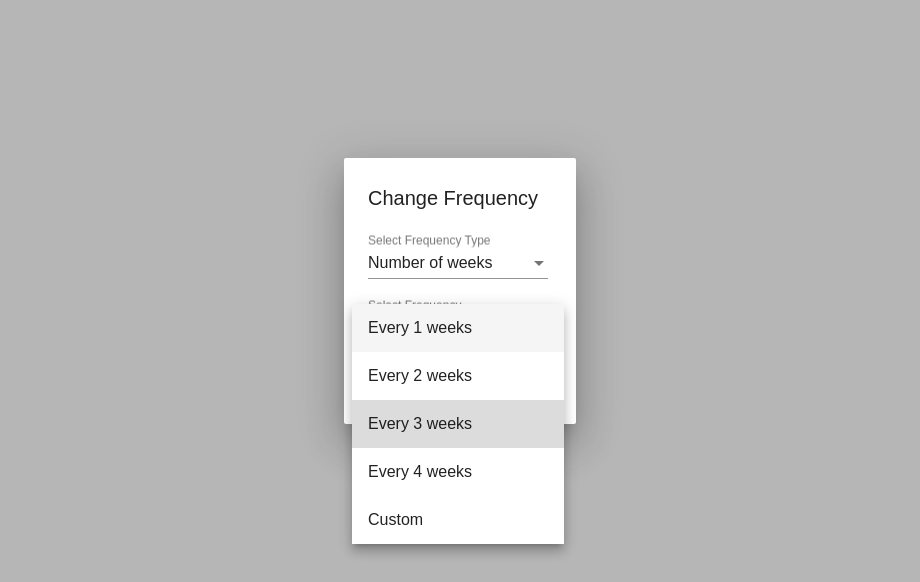 click on "Every 3 weeks" at bounding box center (458, 424) 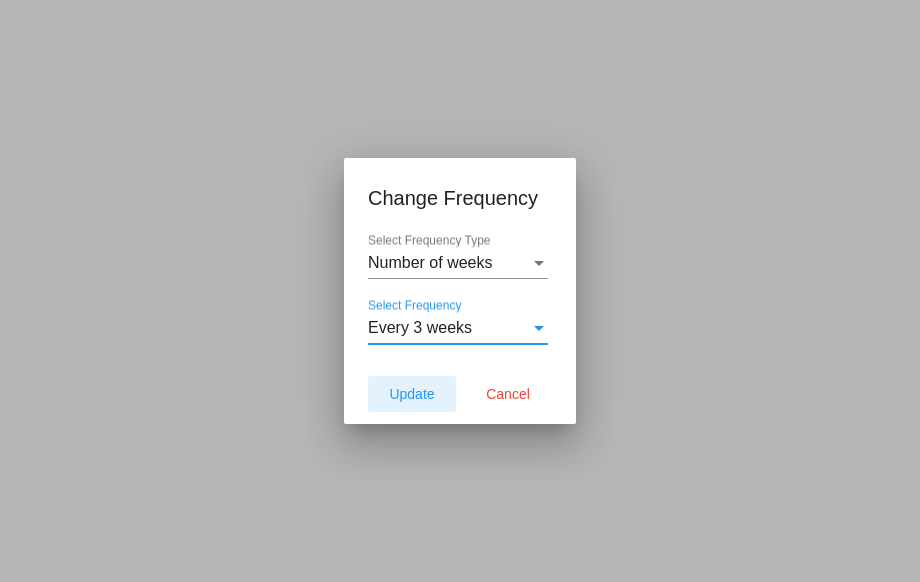 click on "Update" 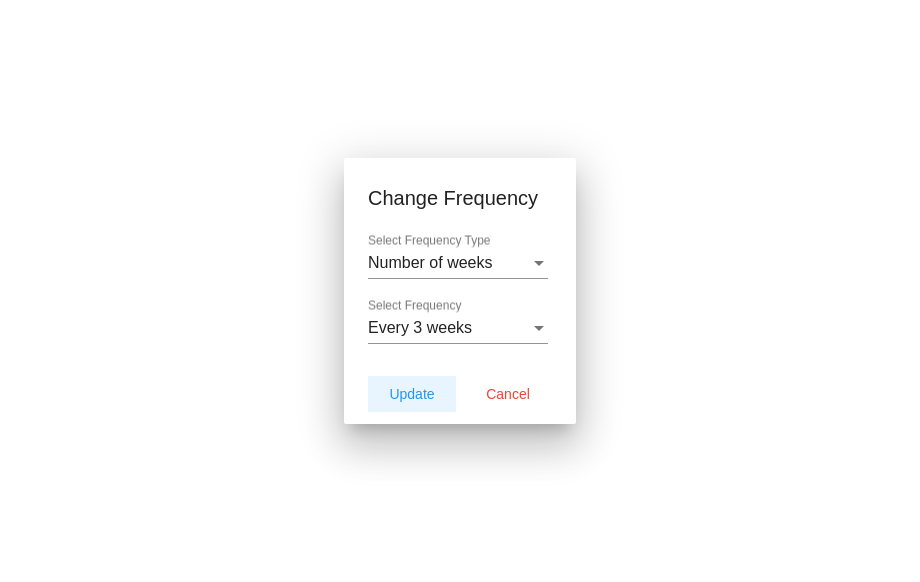 type on "[MONTH]/[DAY]/[YEAR]" 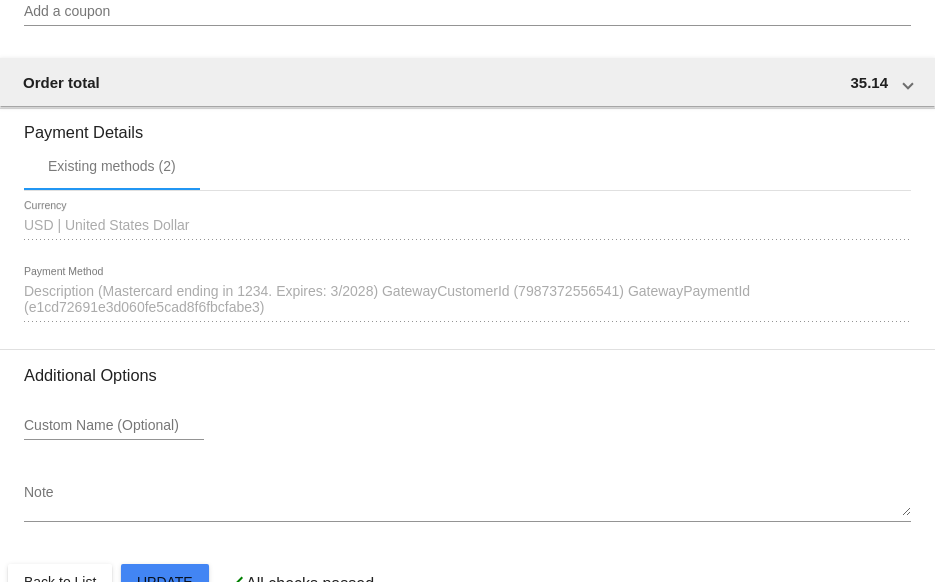 scroll, scrollTop: 1724, scrollLeft: 0, axis: vertical 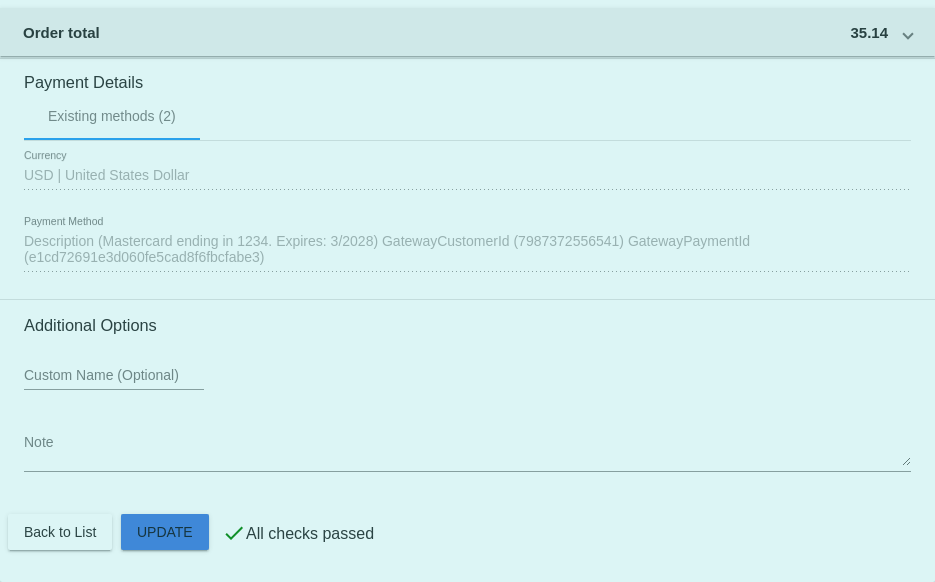 click on "Customer
[ID]: [FIRST] [LAST]
[USERNAME]@[DOMAIN]
Customer Shipping
Enter Shipping Address Select A Saved Address (0)
[FIRST]
Shipping First Name
[LAST]
Shipping Last Name
US | USA
Shipping Country
[NUMBER] [STREET]
Shipping Street 1
Shipping Street 2
[CITY]
Shipping City
IL | Illinois
Shipping State
[POSTAL_CODE]
Shipping Postcode
Scheduled Order Details
Frequency:
Every 3 weeks
Active
Status
1 0" 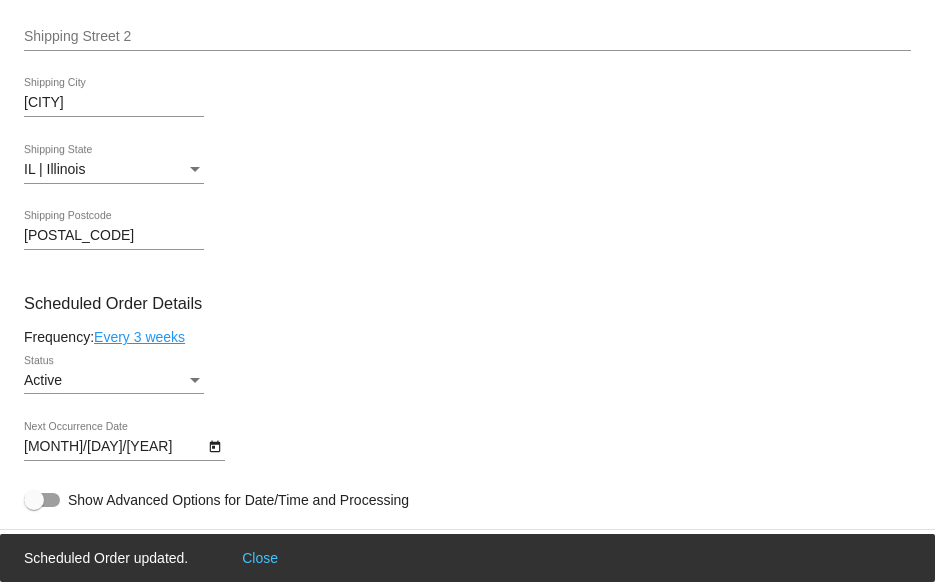scroll, scrollTop: 724, scrollLeft: 0, axis: vertical 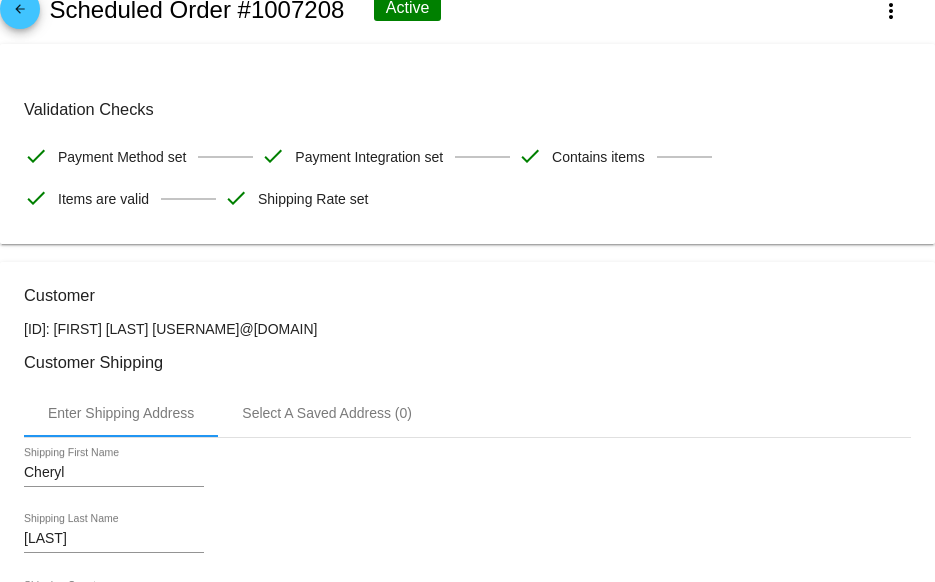 click on "arrow_back" 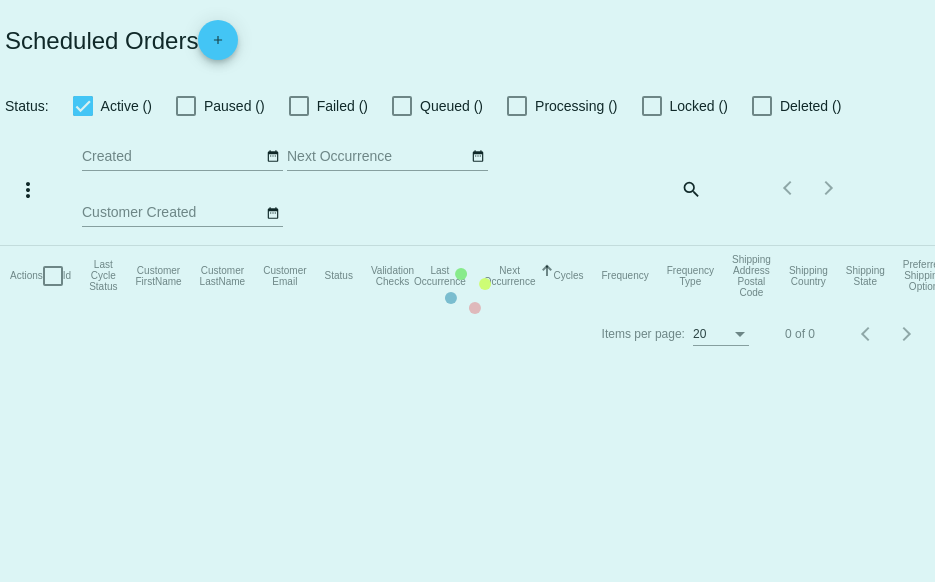 checkbox on "true" 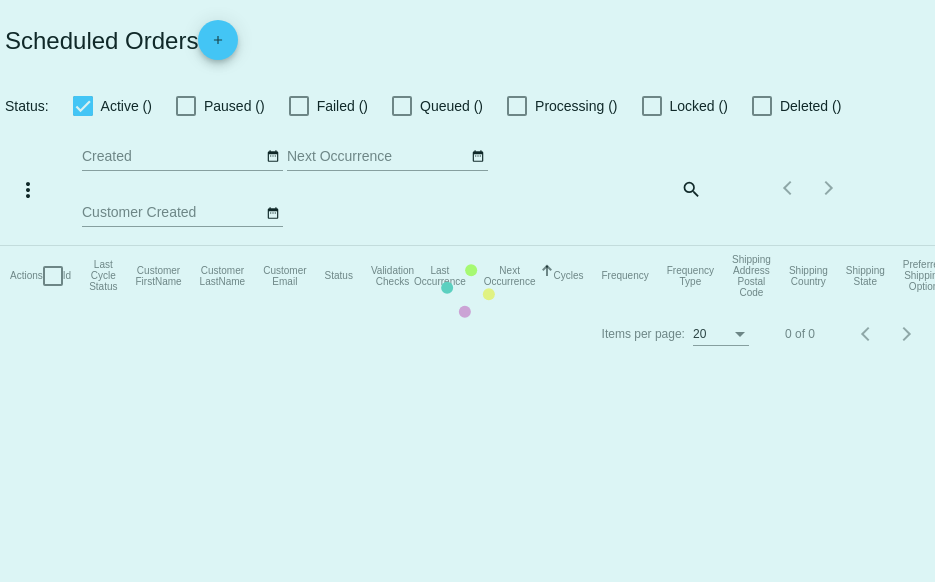 scroll, scrollTop: 0, scrollLeft: 0, axis: both 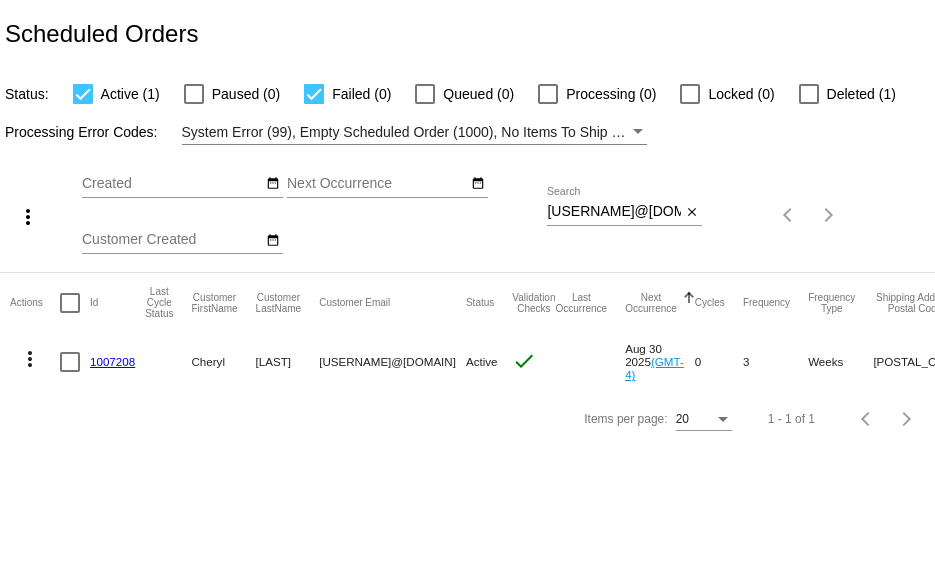 drag, startPoint x: 553, startPoint y: 217, endPoint x: 661, endPoint y: 219, distance: 108.01852 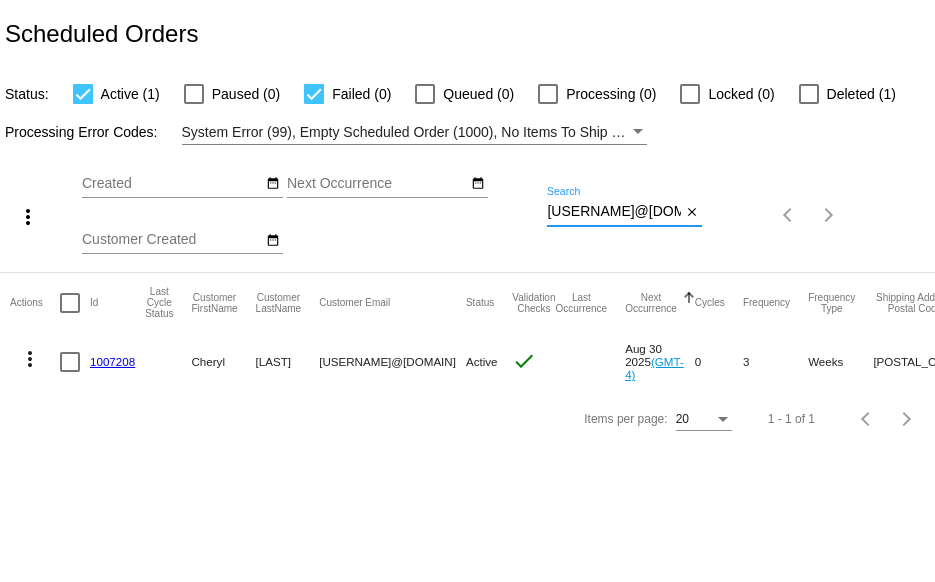 drag, startPoint x: 547, startPoint y: 211, endPoint x: 717, endPoint y: 211, distance: 170 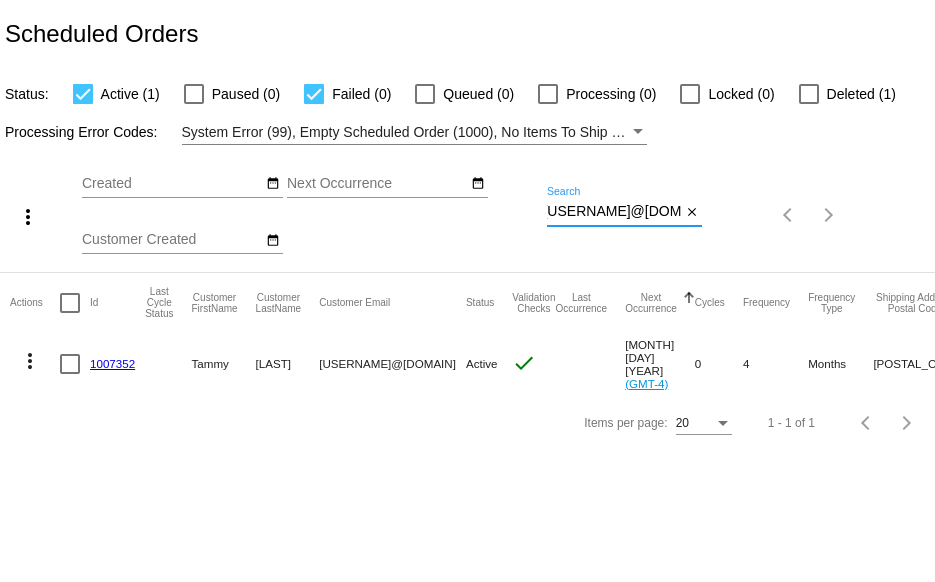 type on "[USERNAME]@[DOMAIN]" 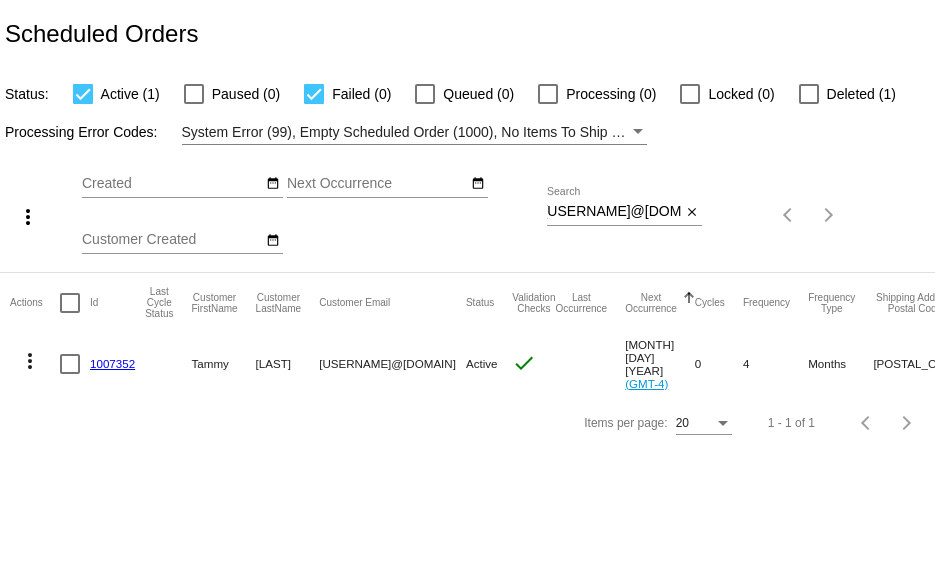 click on "1007352" 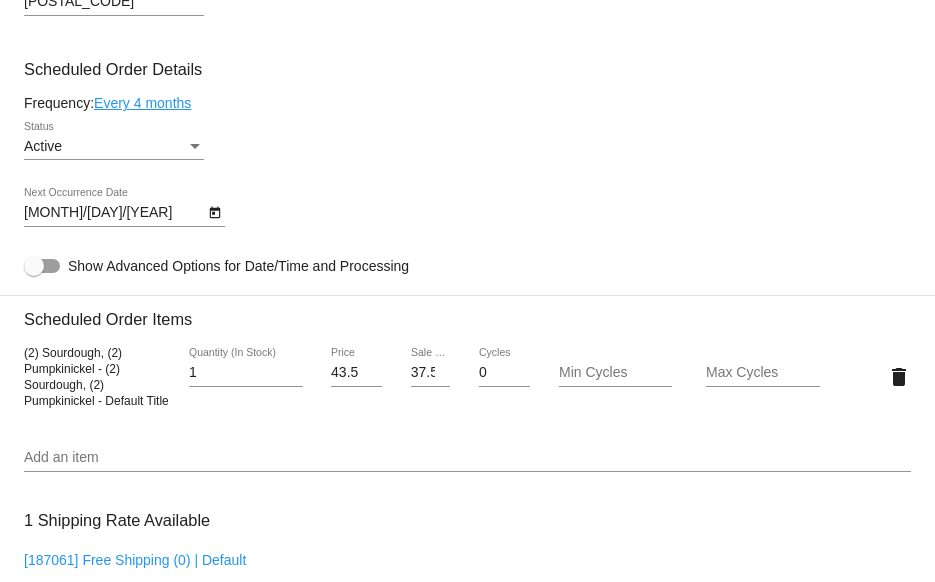 scroll, scrollTop: 1000, scrollLeft: 0, axis: vertical 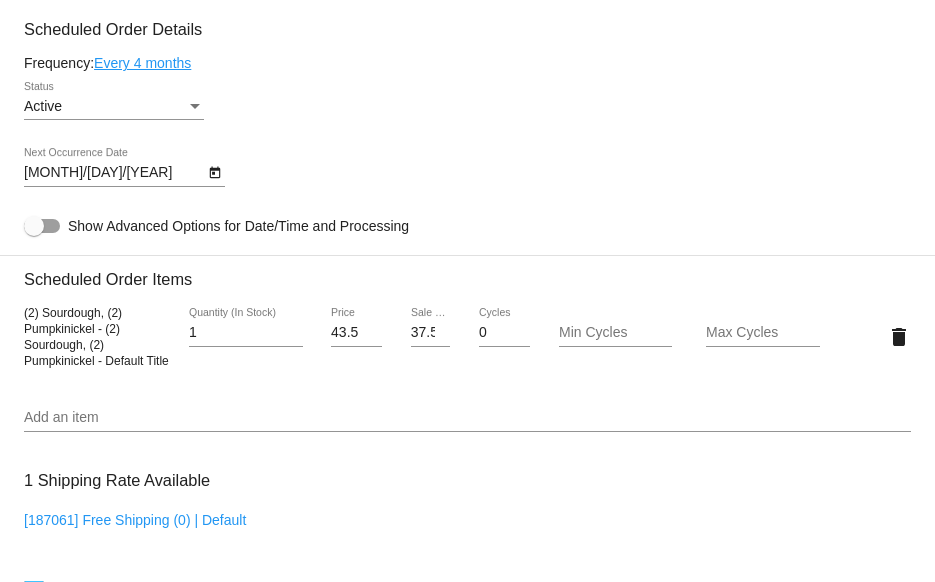 click on "Every 4 months" 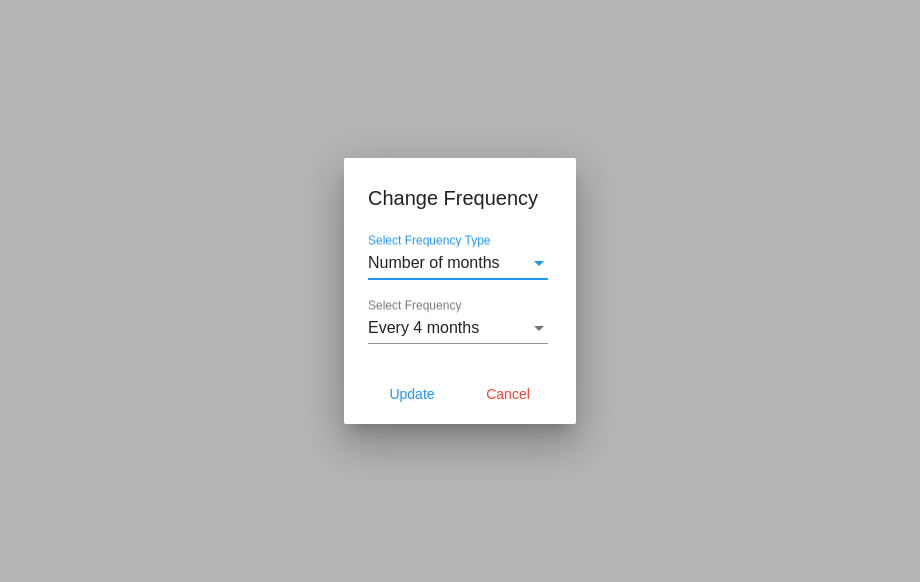 click on "Number of months" at bounding box center (434, 262) 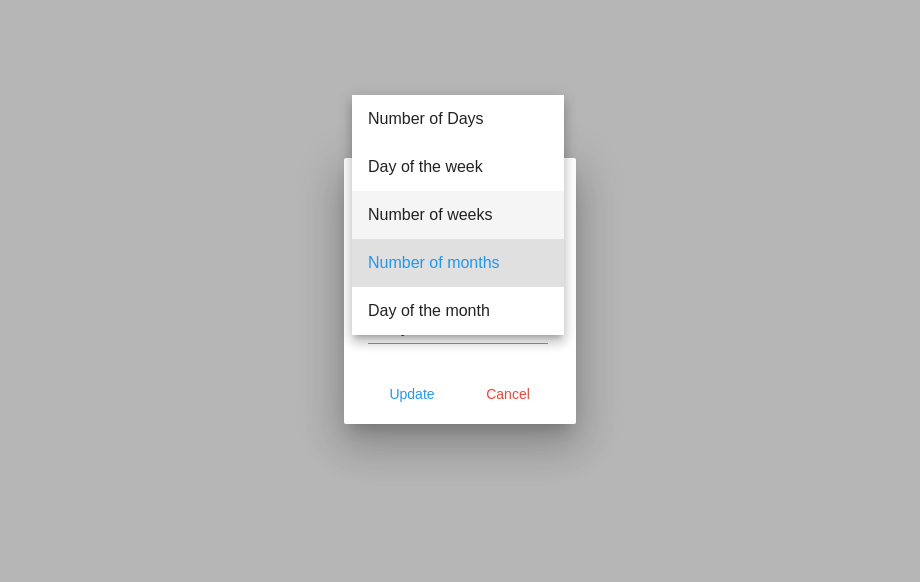 click on "Number of weeks" at bounding box center [458, 215] 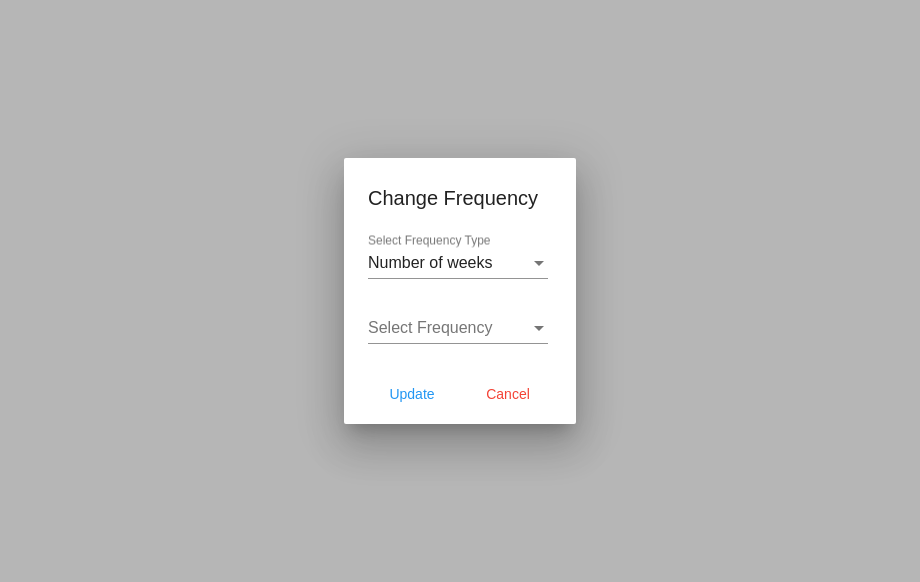 click on "Select Frequency
Select Frequency" at bounding box center [458, 321] 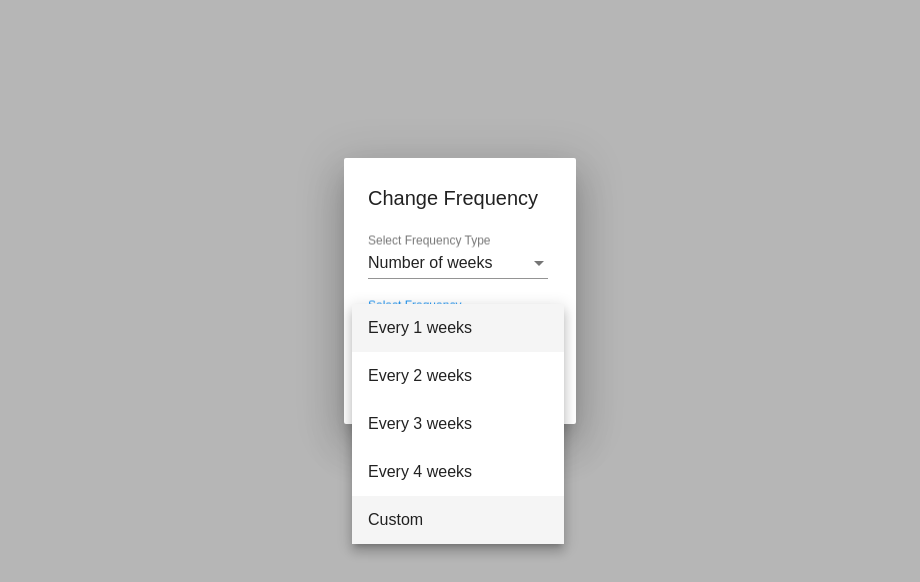 click on "Custom" at bounding box center (458, 520) 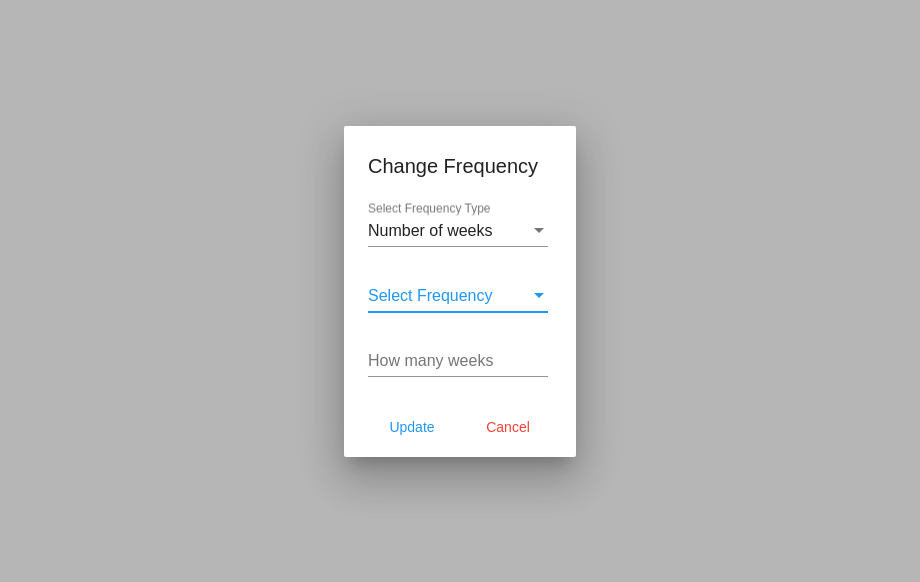 click on "How many weeks" at bounding box center [458, 361] 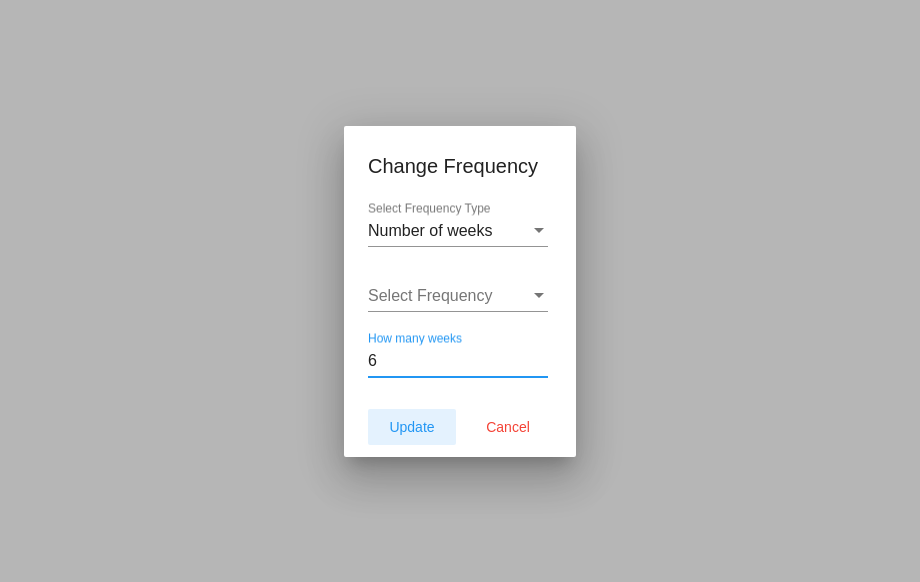 type on "6" 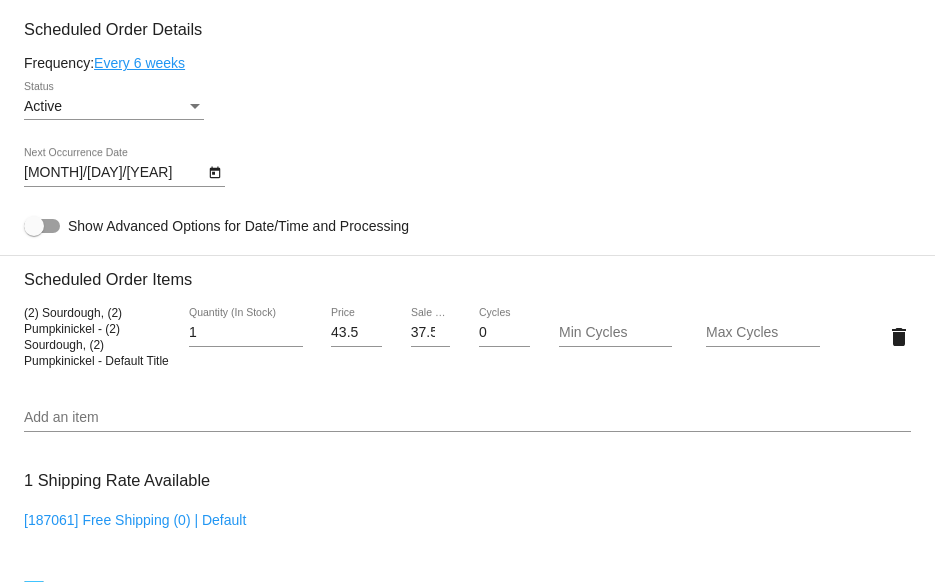type on "[MONTH]/[DAY]/[YEAR]" 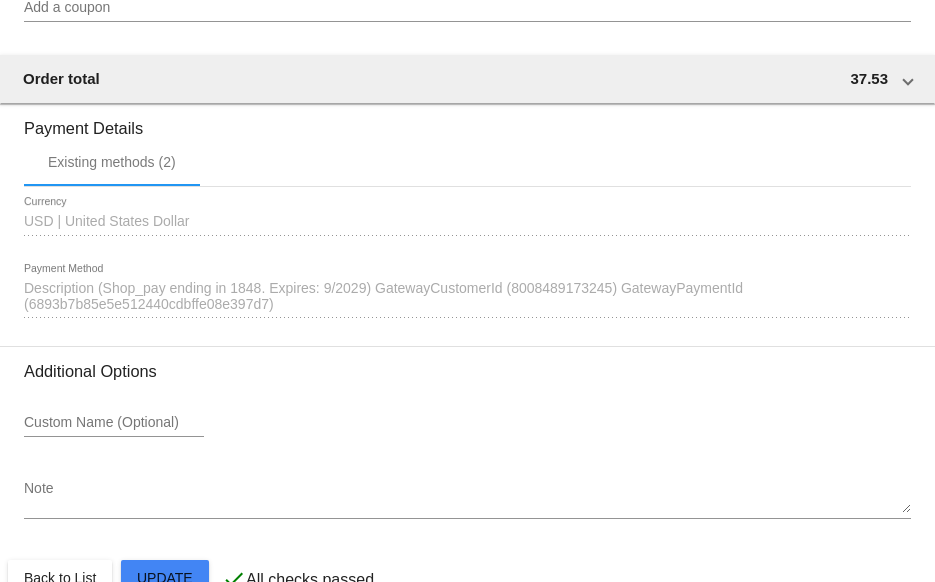 scroll, scrollTop: 1736, scrollLeft: 0, axis: vertical 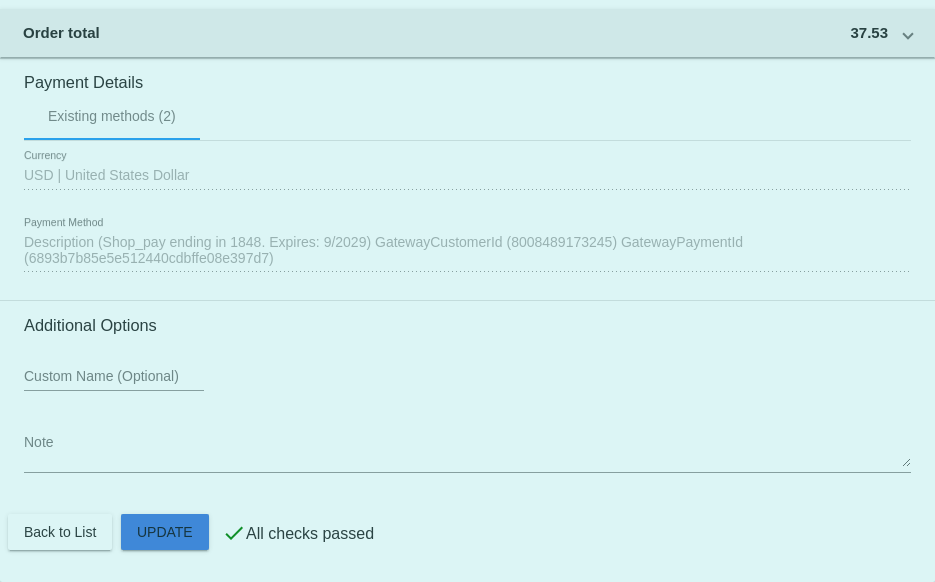 click on "Customer
[ID]: [FIRST] [LAST]
[USERNAME]@[DOMAIN]
Customer Shipping
Enter Shipping Address Select A Saved Address (0)
[FIRST]
Shipping First Name
[LAST]
Shipping Last Name
US | USA
Shipping Country
[NUMBER] [STREET]
Shipping Street 1
Shipping Street 2
[CITY]
Shipping City
TX | Texas
Shipping State
[POSTAL_CODE]
Shipping Postcode
Scheduled Order Details
Frequency:
Every 6 weeks
Active
Status" 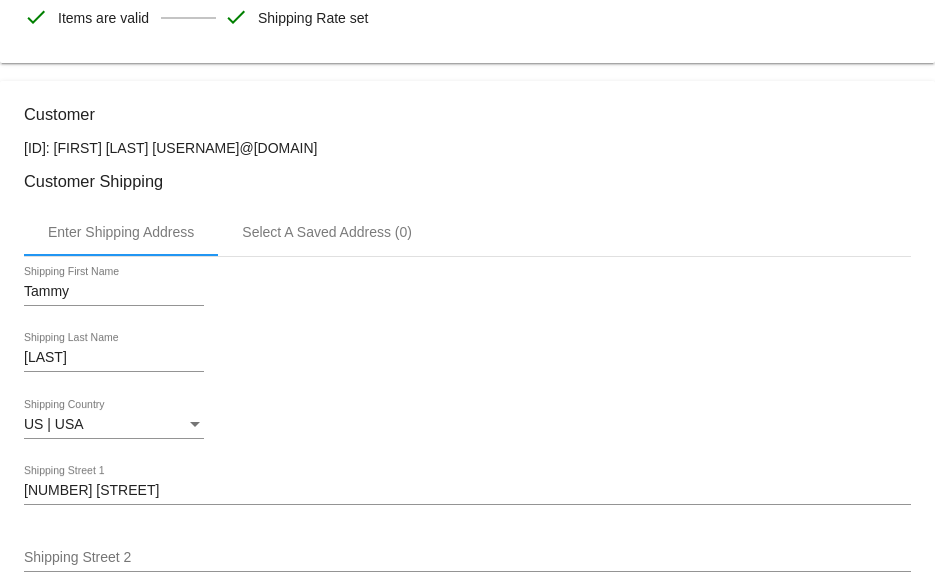 scroll, scrollTop: 0, scrollLeft: 0, axis: both 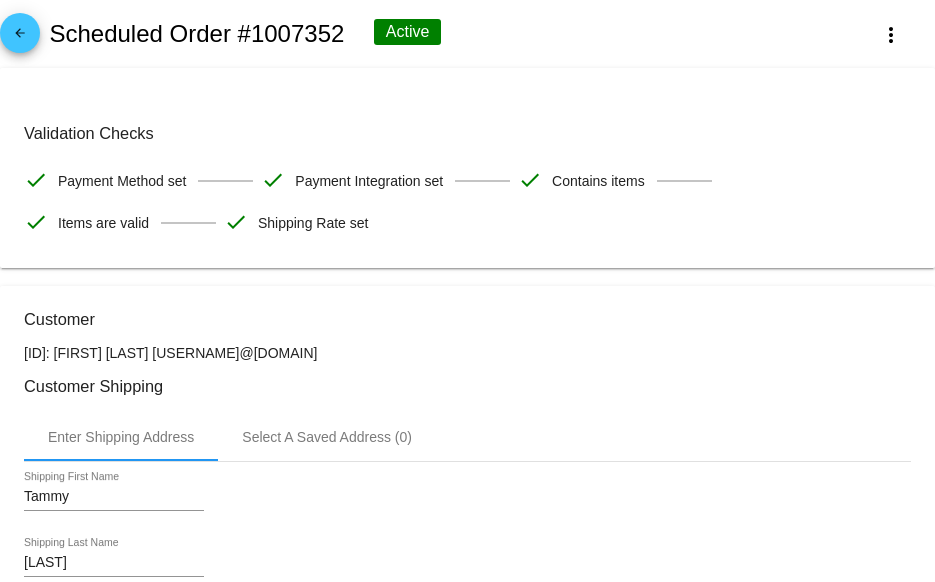 click on "arrow_back" 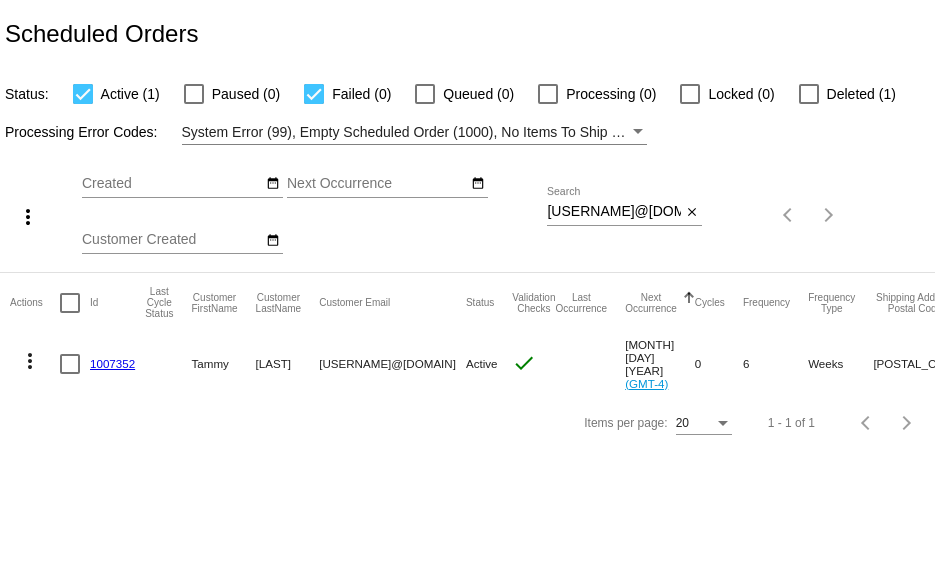 click on "1007352" 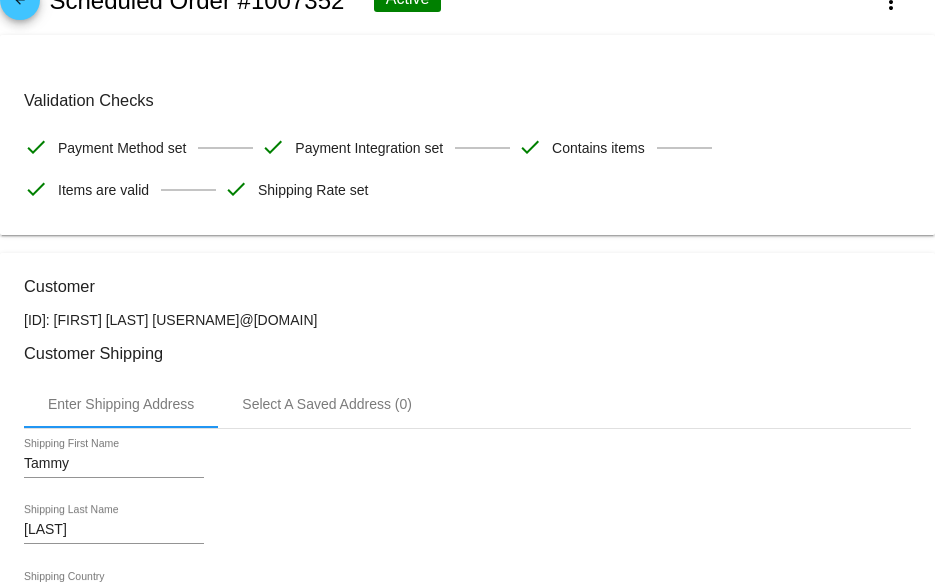 scroll, scrollTop: 0, scrollLeft: 0, axis: both 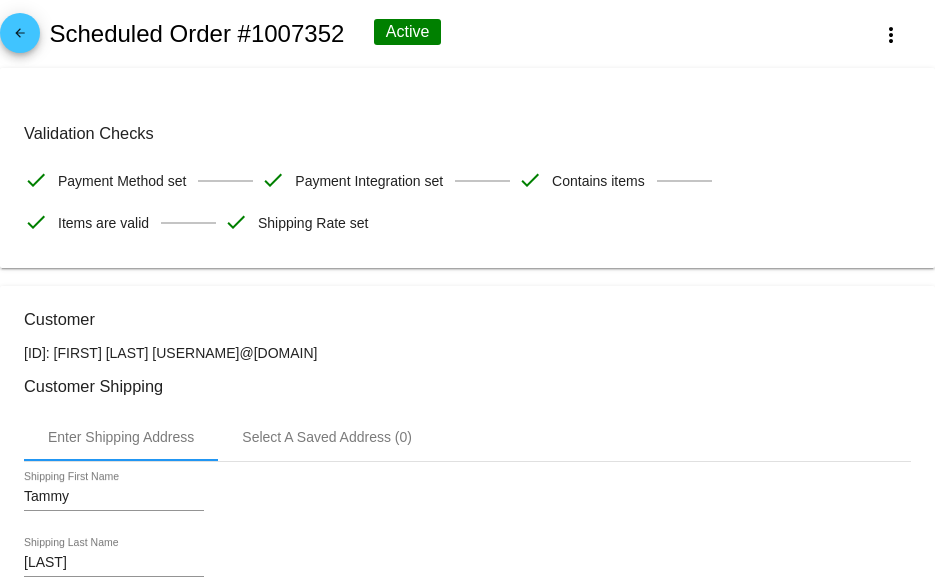click on "arrow_back" 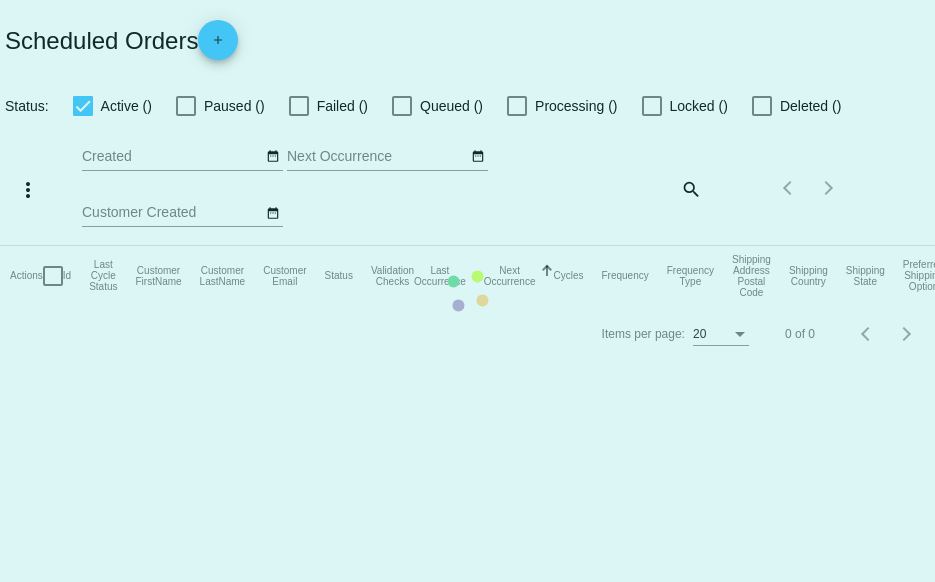 checkbox on "true" 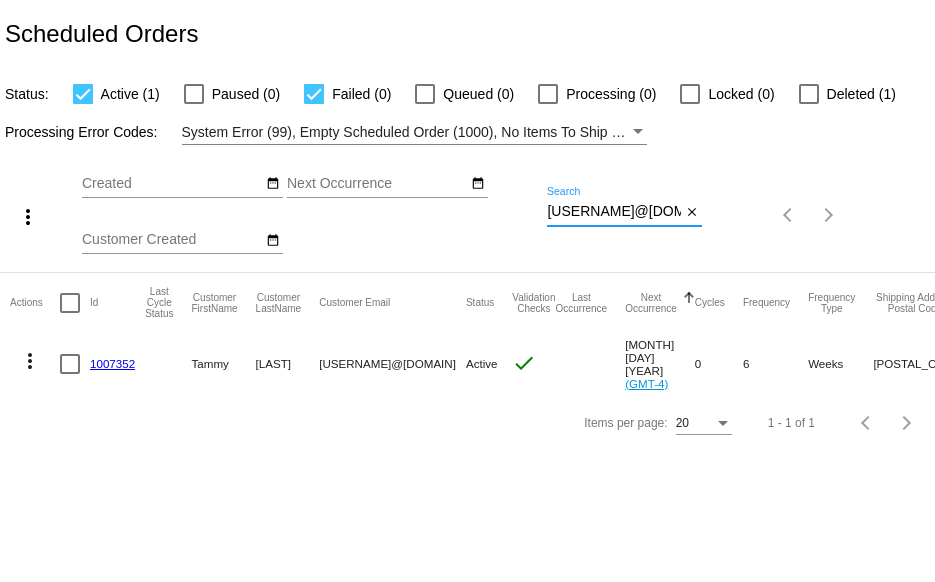 scroll, scrollTop: 0, scrollLeft: 4, axis: horizontal 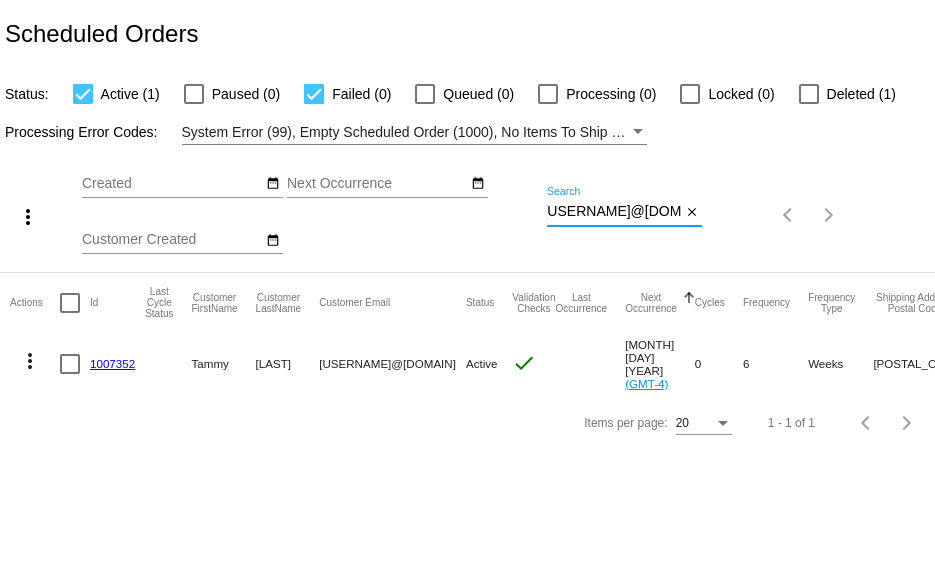 drag, startPoint x: 547, startPoint y: 209, endPoint x: 787, endPoint y: 211, distance: 240.00833 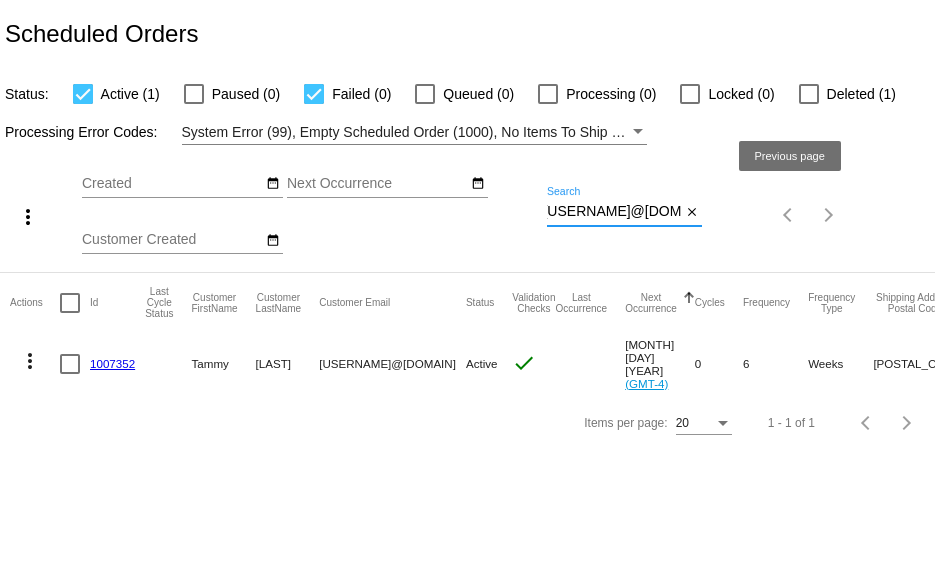 paste on "[ALPHANUMERIC_STRING]" 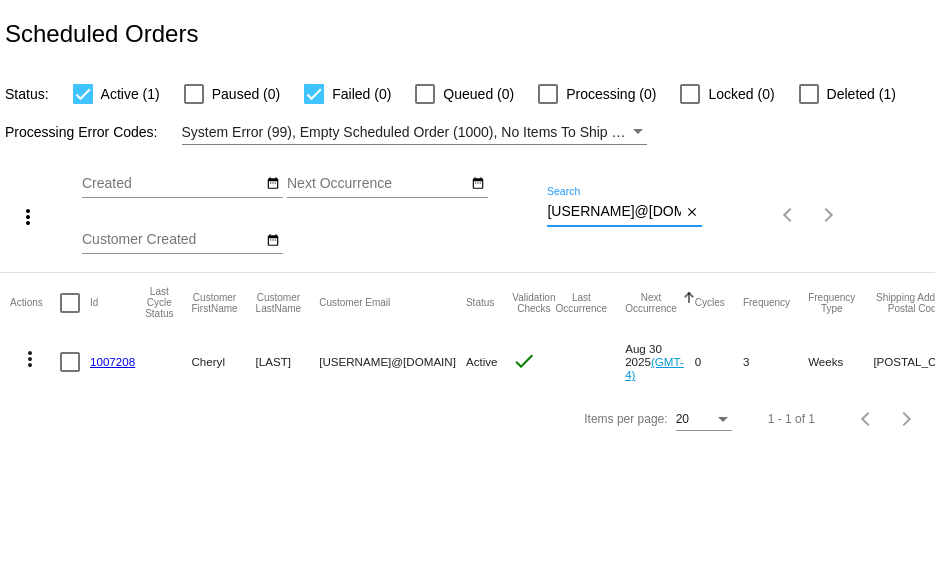 type on "[USERNAME]@[DOMAIN]" 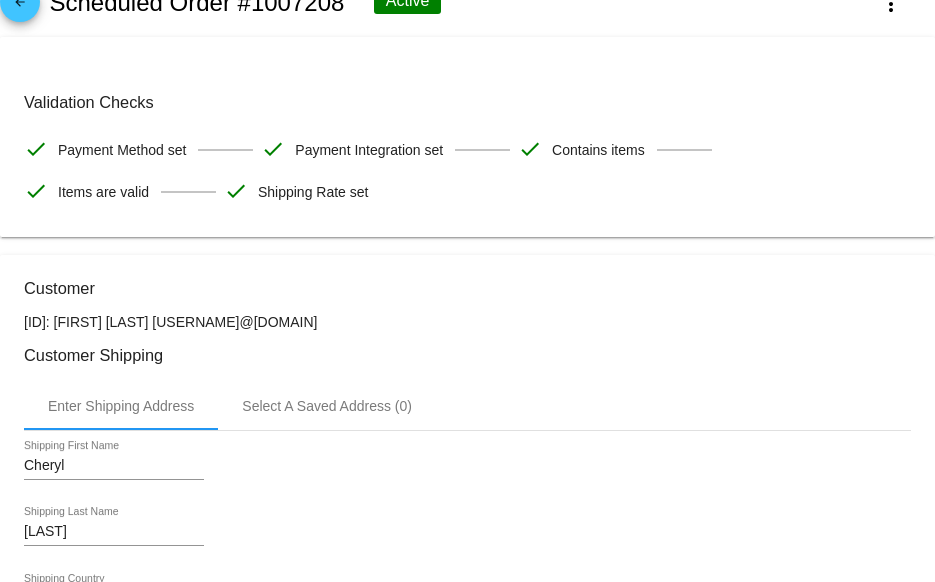scroll, scrollTop: 0, scrollLeft: 0, axis: both 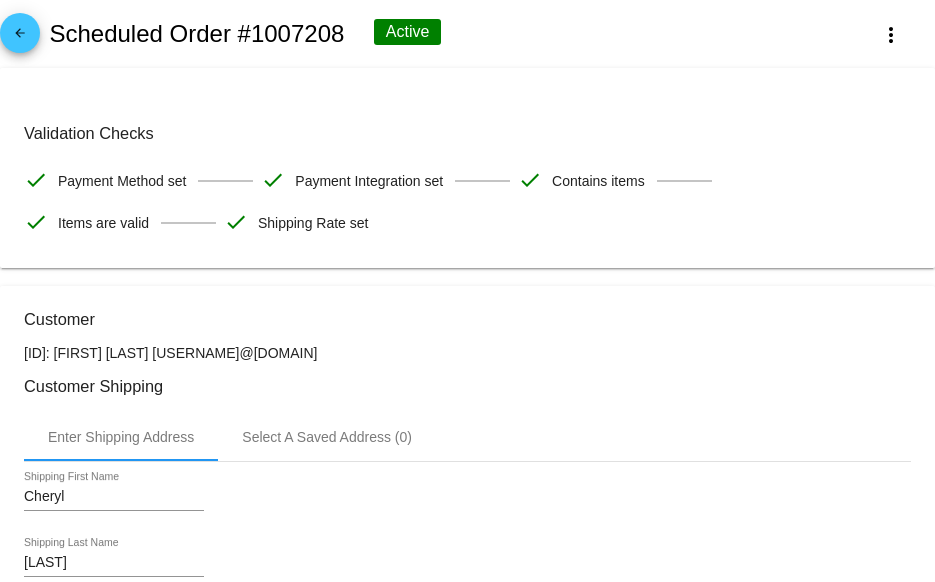 click on "arrow_back" 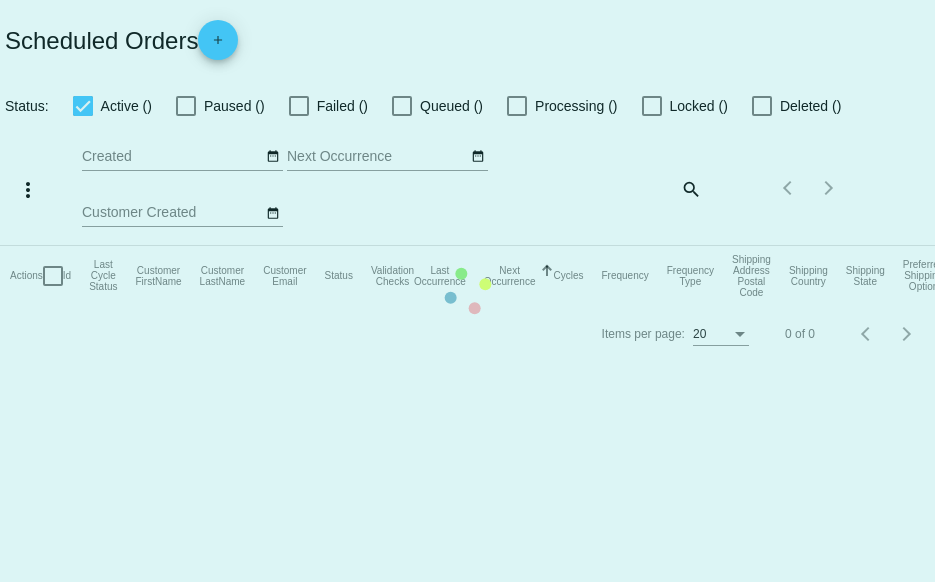 checkbox on "true" 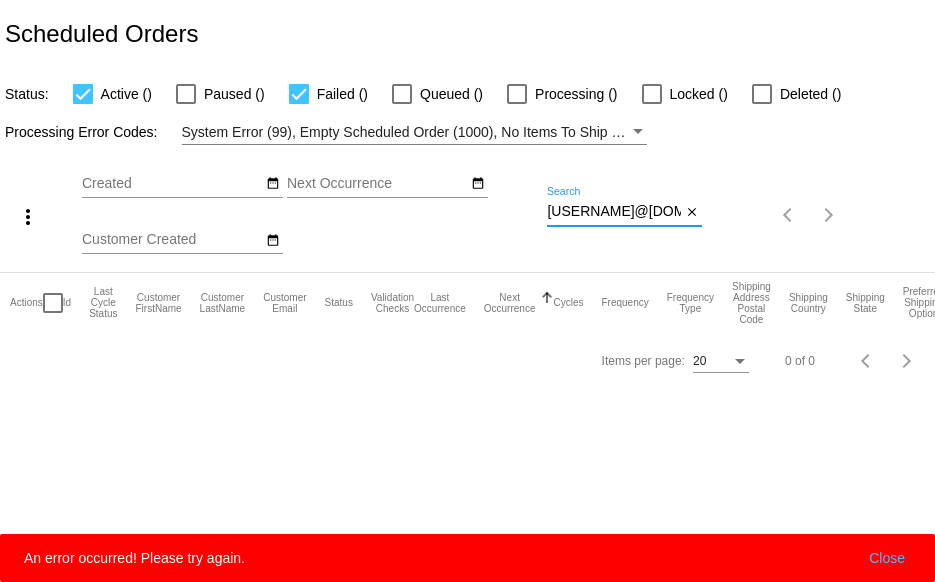 drag, startPoint x: 547, startPoint y: 209, endPoint x: 756, endPoint y: 208, distance: 209.0024 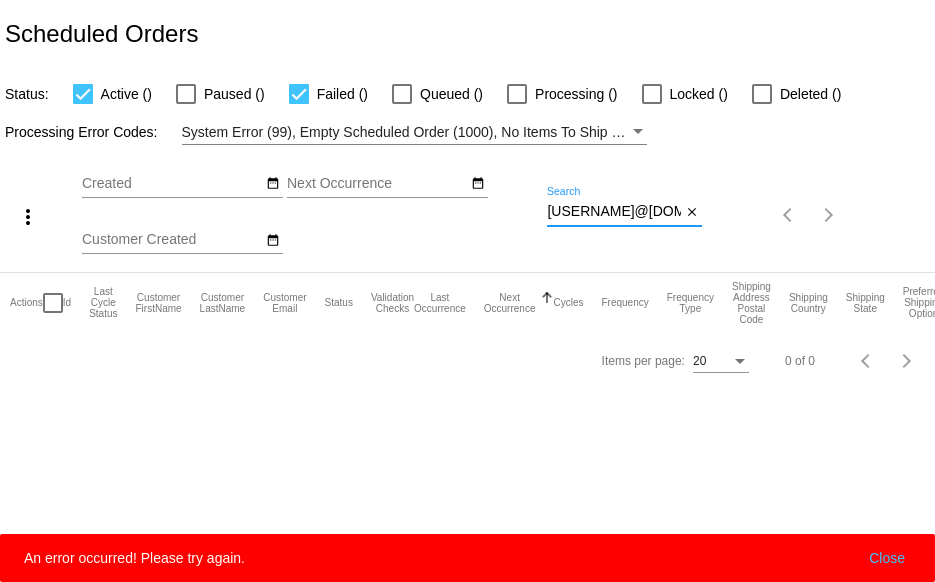 paste on "handspringbodywork" 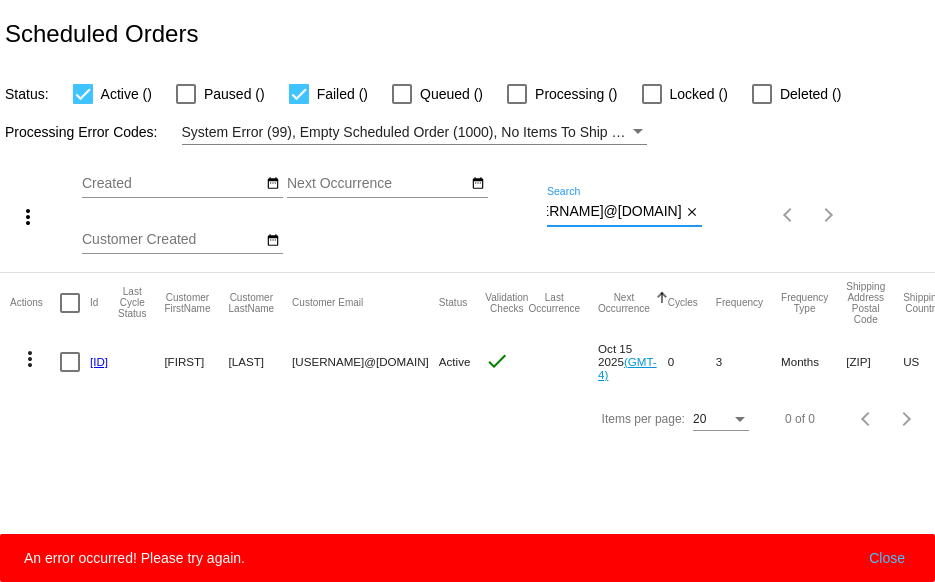 type on "[USERNAME]@[DOMAIN]" 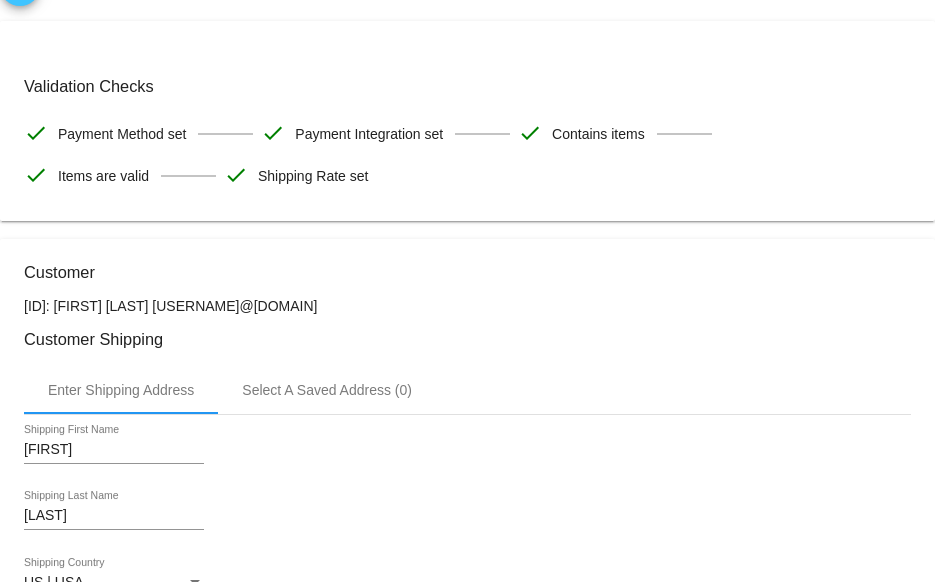 scroll, scrollTop: 0, scrollLeft: 0, axis: both 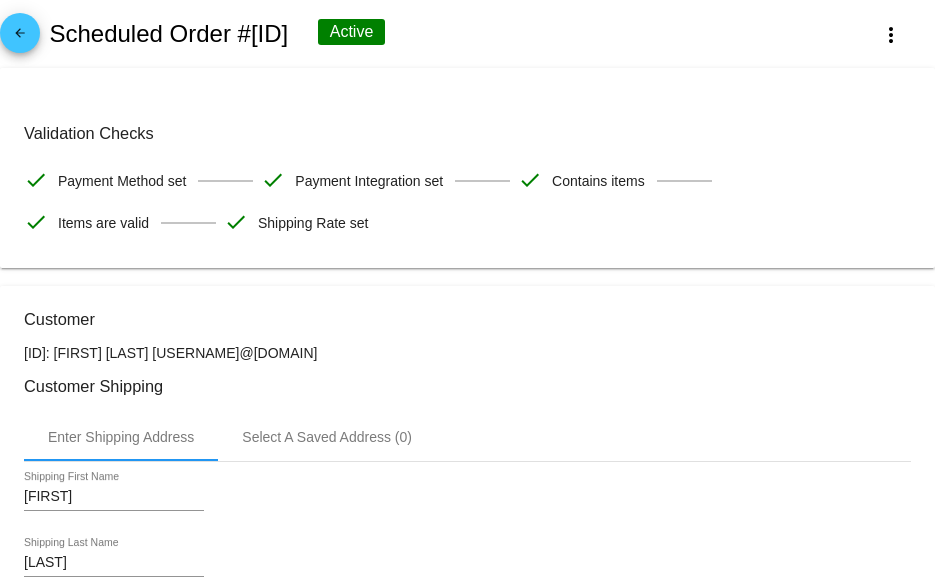 click on "arrow_back" 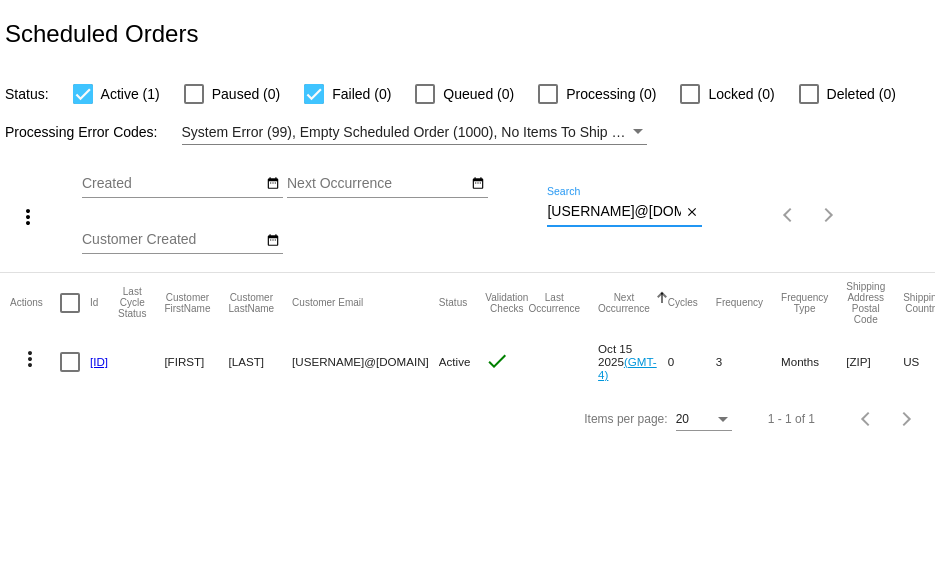 scroll, scrollTop: 0, scrollLeft: 72, axis: horizontal 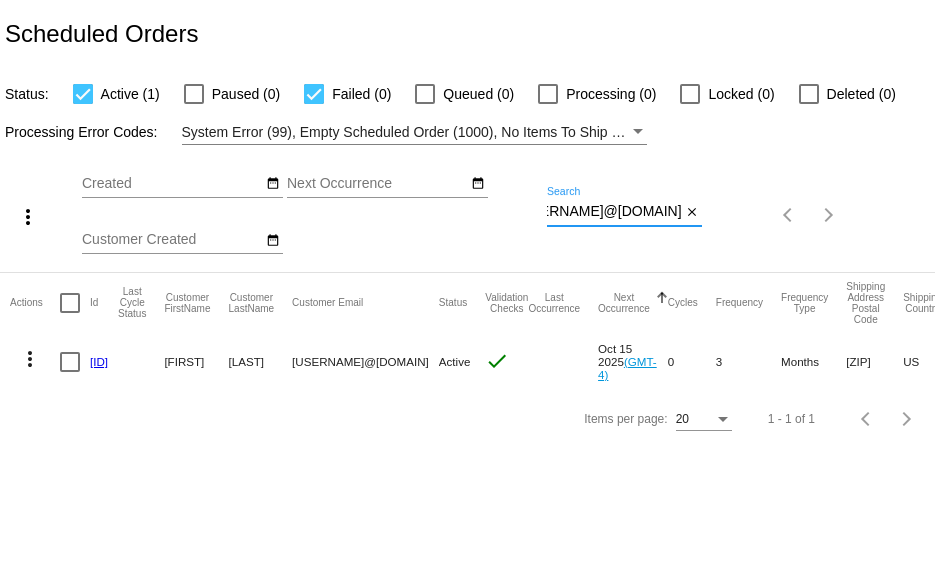 drag, startPoint x: 548, startPoint y: 215, endPoint x: 768, endPoint y: 207, distance: 220.1454 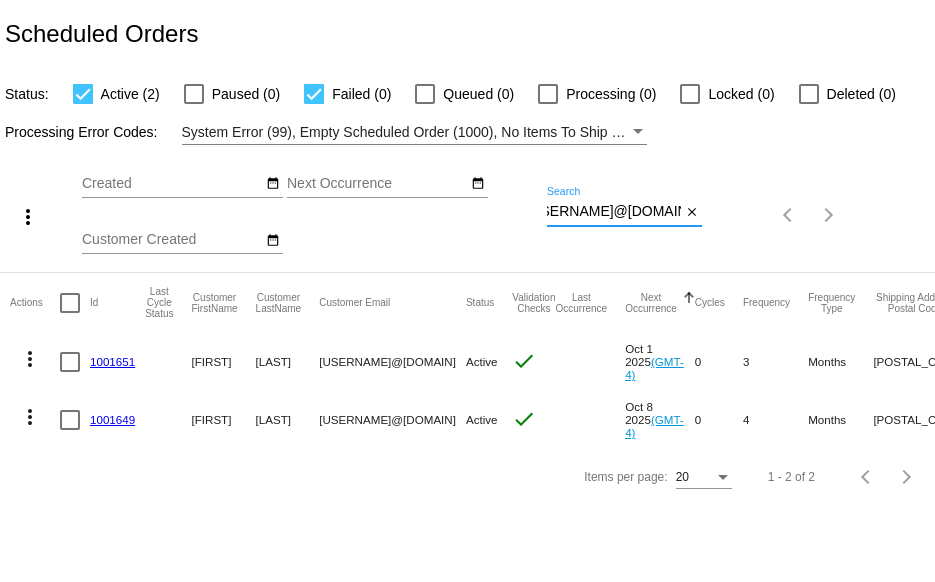 type on "[USERNAME]@[DOMAIN]" 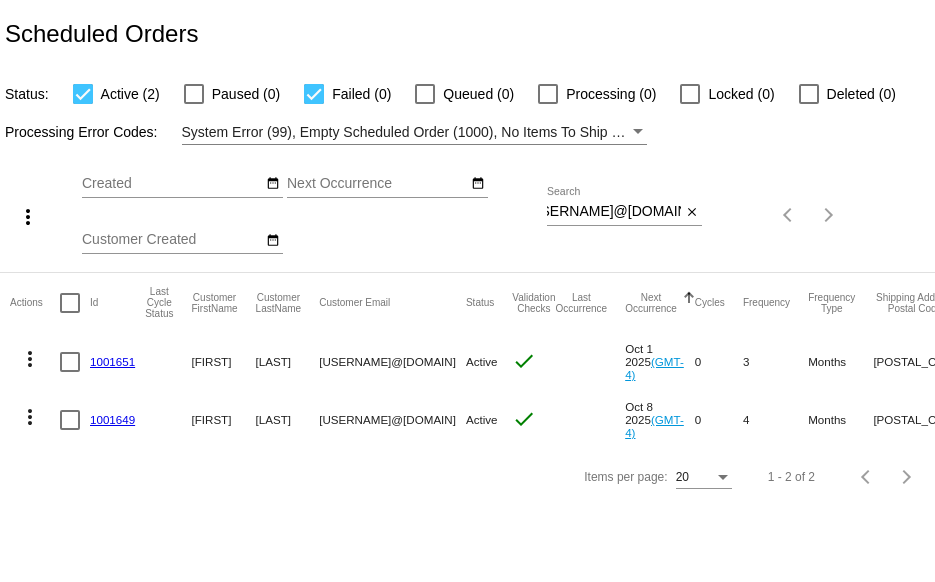 scroll, scrollTop: 0, scrollLeft: 0, axis: both 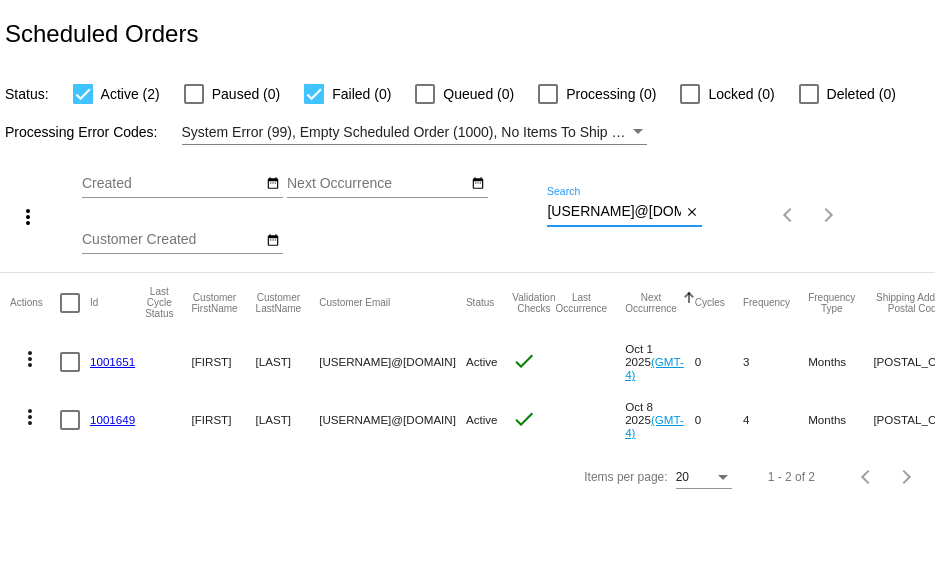 click on "1001651" 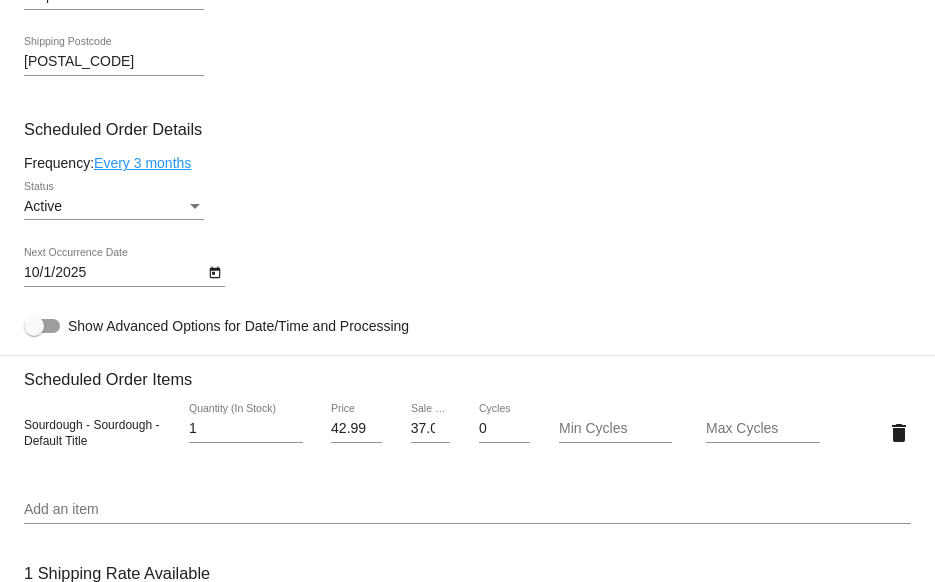 scroll, scrollTop: 1000, scrollLeft: 0, axis: vertical 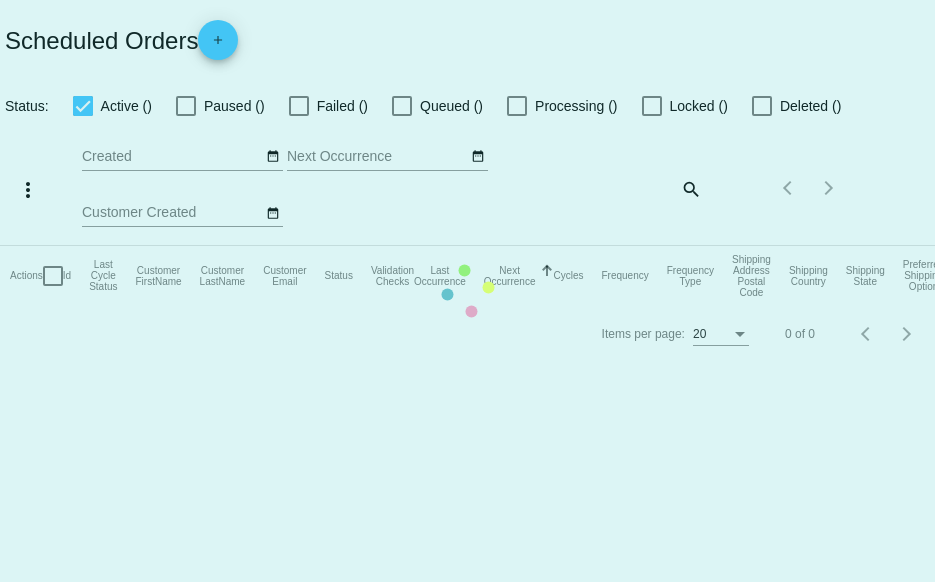 checkbox on "true" 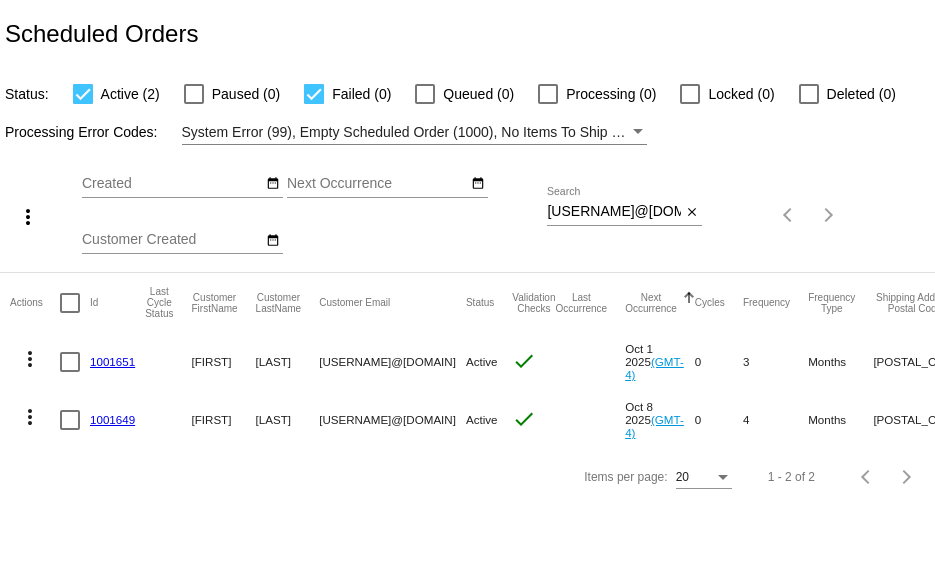 click on "1001649" 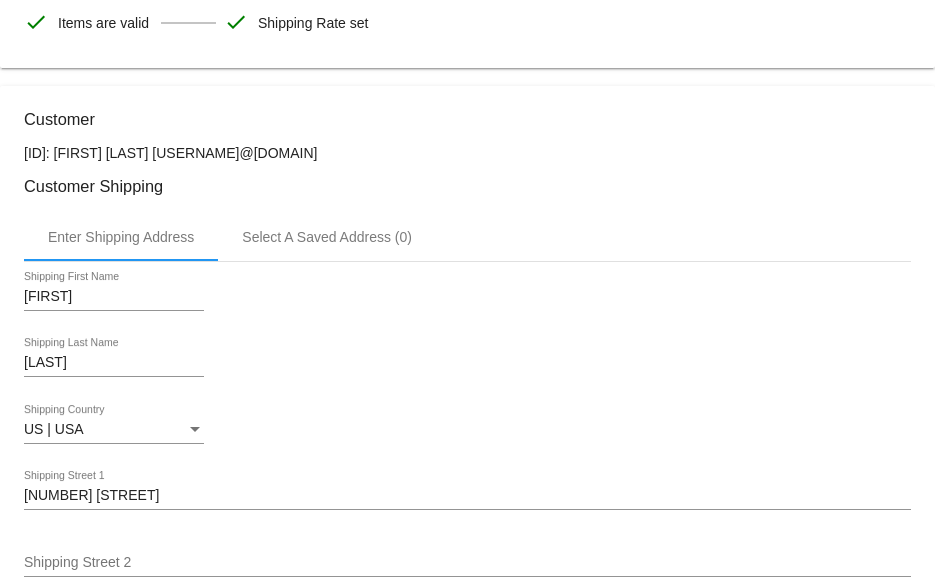 scroll, scrollTop: 0, scrollLeft: 0, axis: both 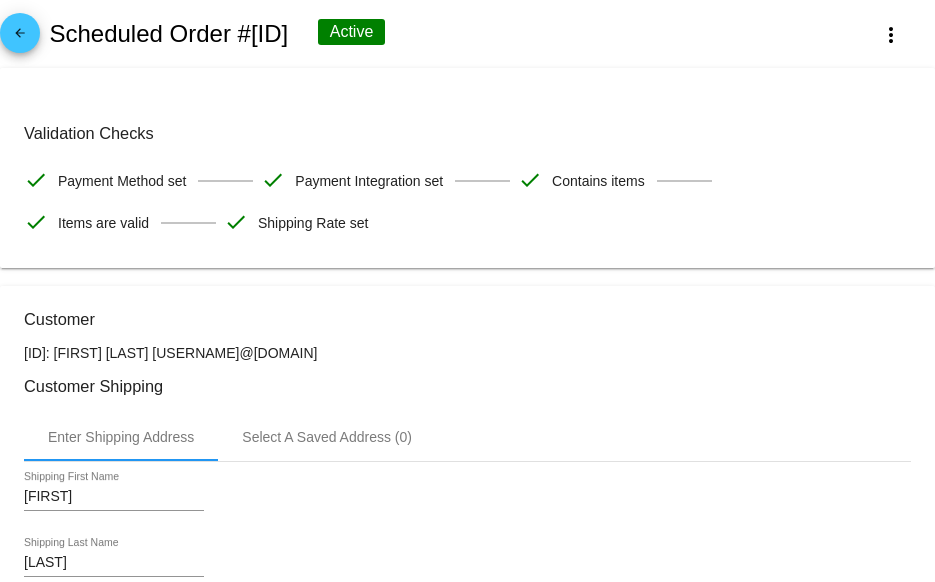 click on "arrow_back" 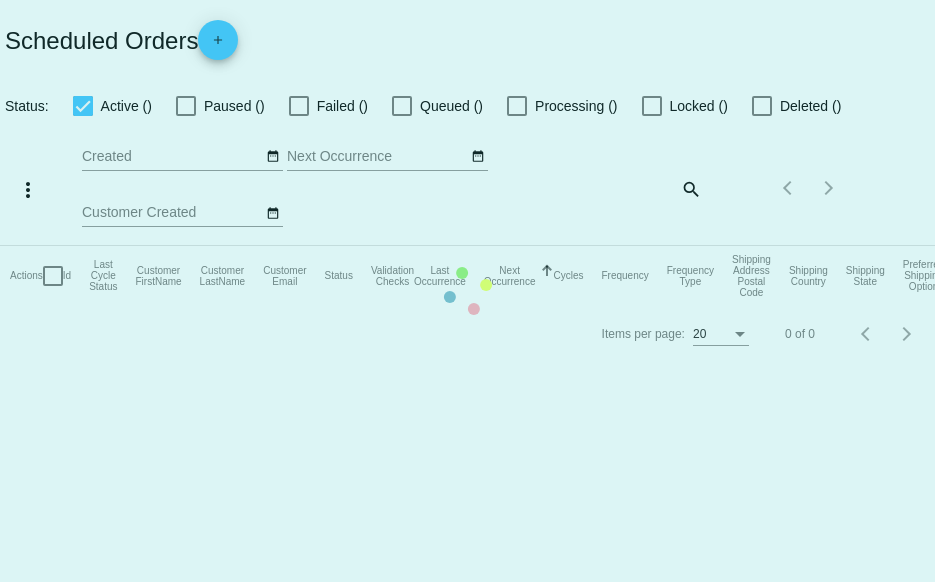 checkbox on "true" 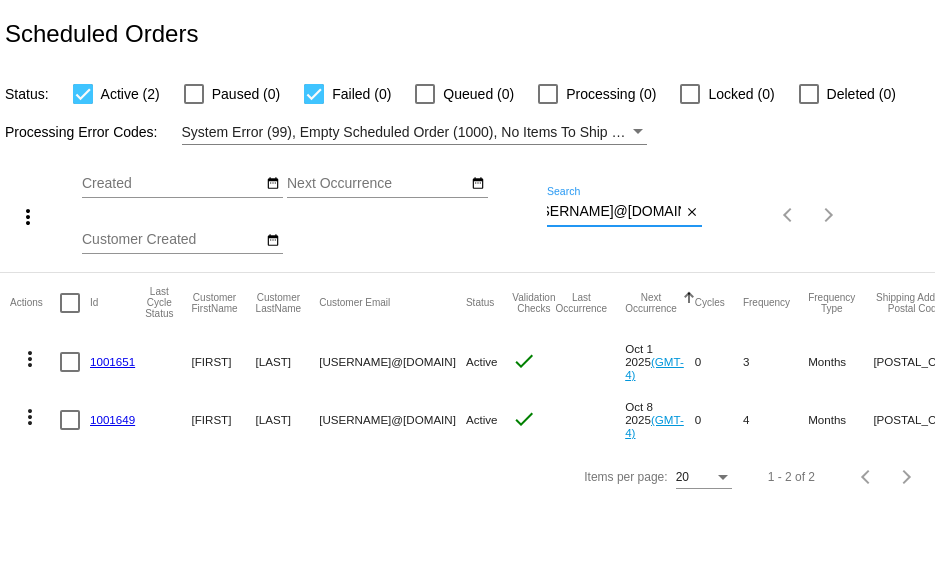 drag, startPoint x: 547, startPoint y: 211, endPoint x: 803, endPoint y: 198, distance: 256.32986 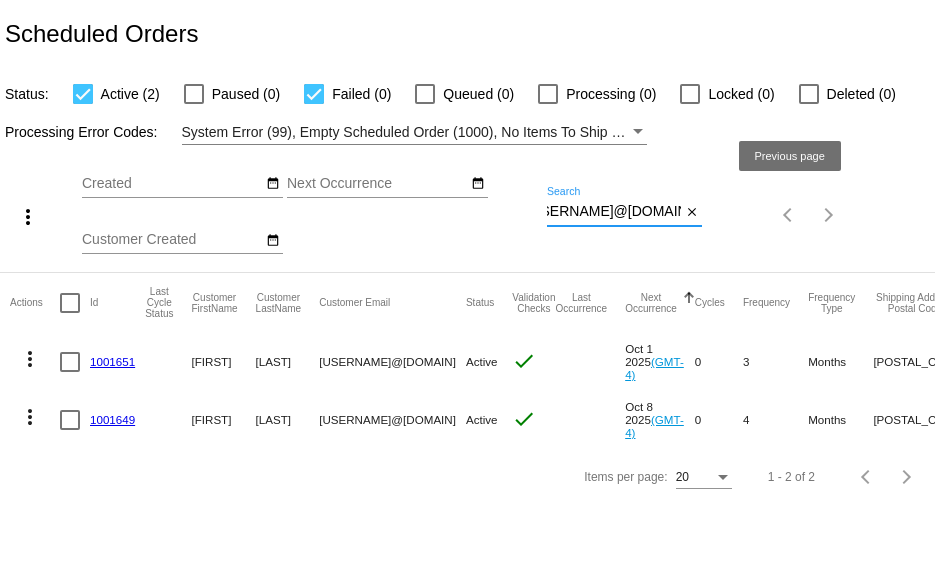 paste on "[USERNAME]" 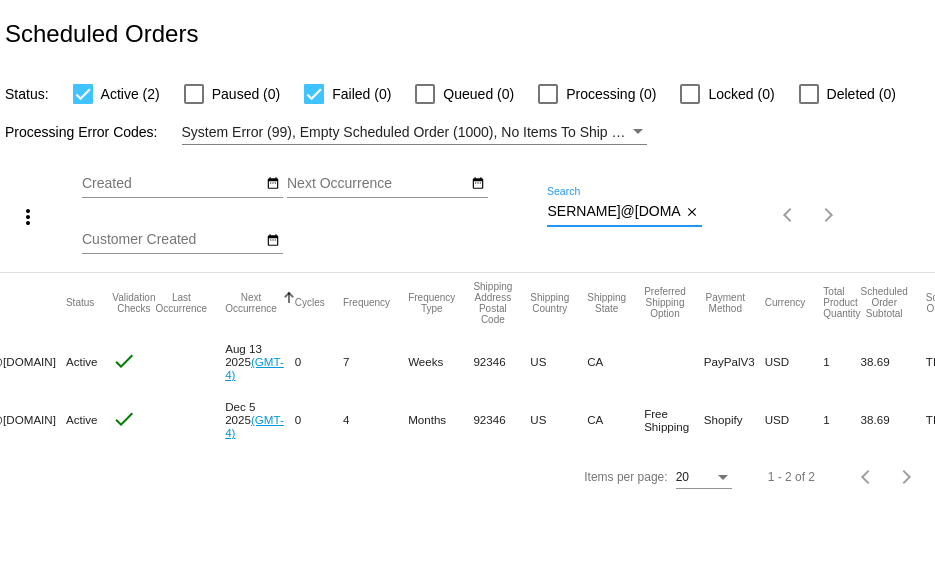 scroll, scrollTop: 0, scrollLeft: 442, axis: horizontal 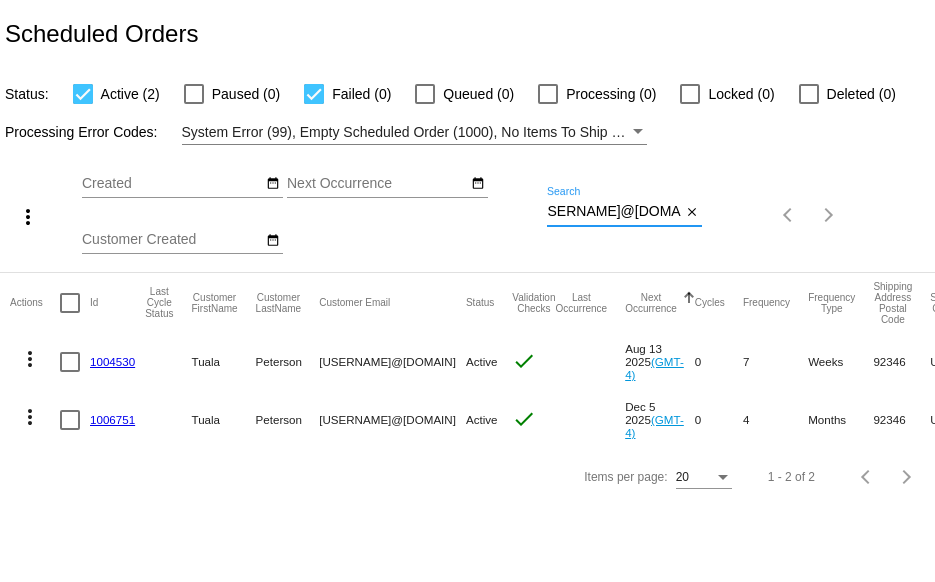 type on "[USERNAME]@[DOMAIN]" 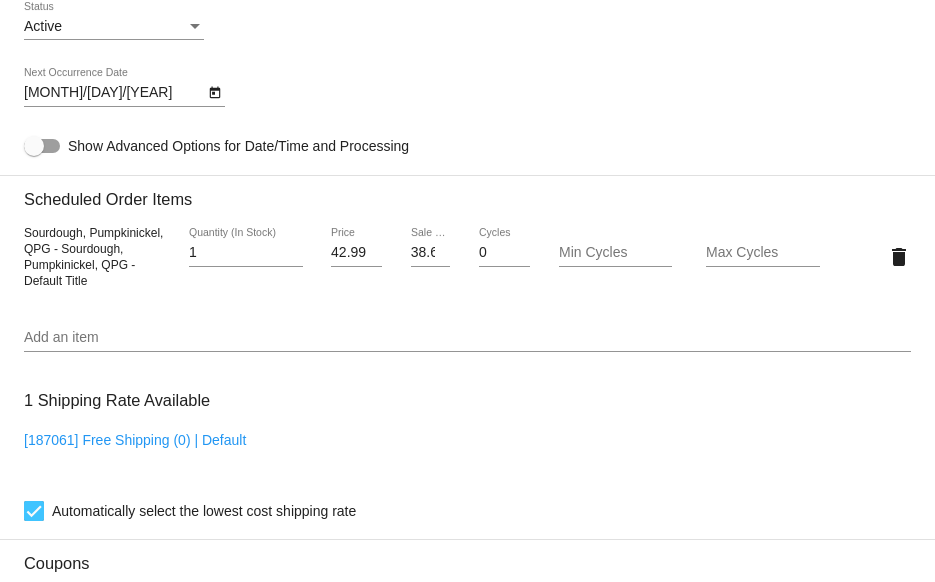 scroll, scrollTop: 1020, scrollLeft: 0, axis: vertical 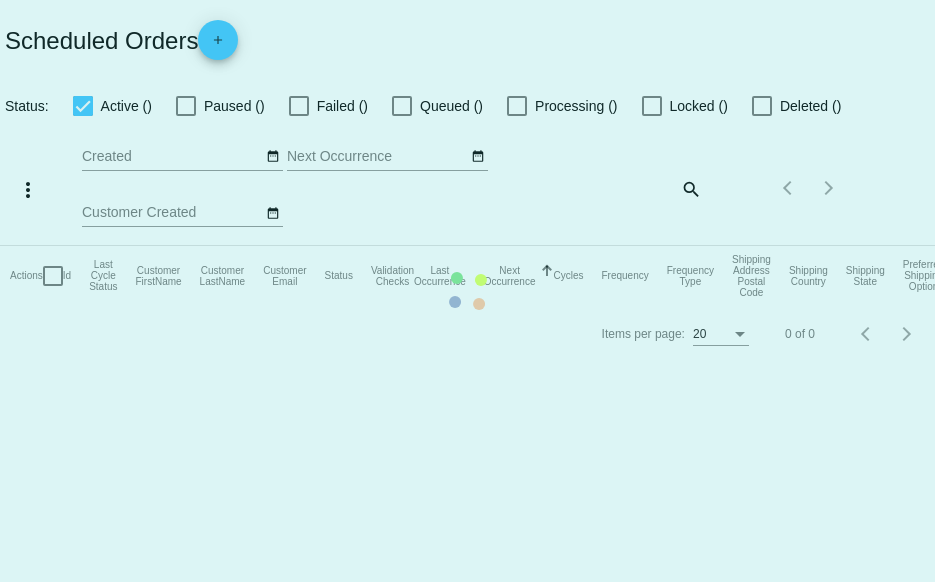 checkbox on "true" 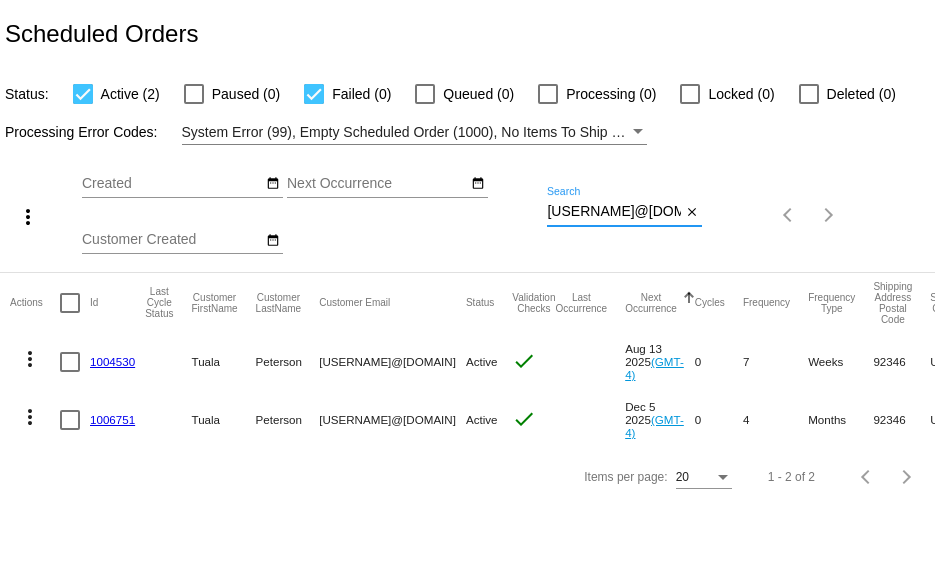 scroll, scrollTop: 0, scrollLeft: 14, axis: horizontal 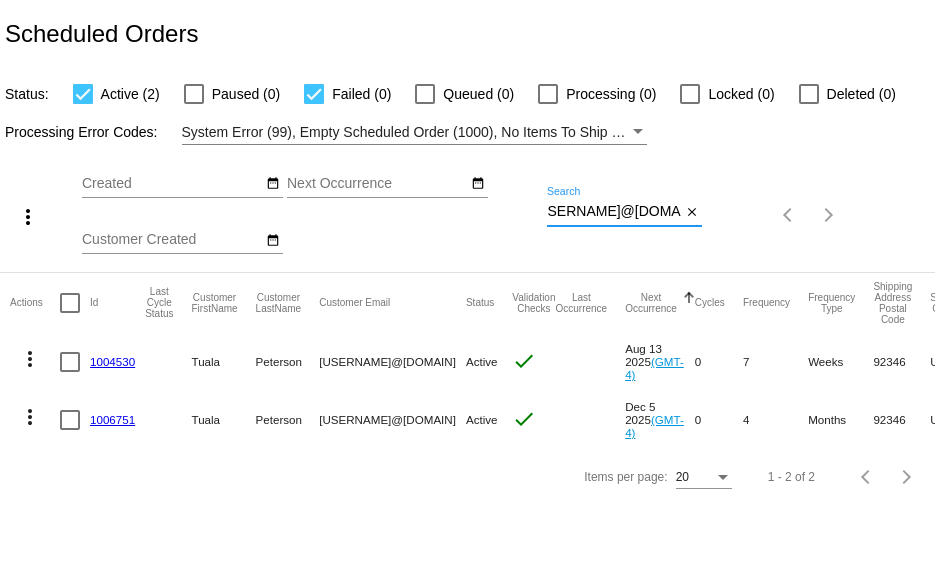 click on "more_vert
Aug
Jan
Feb
Mar
Apr
1" 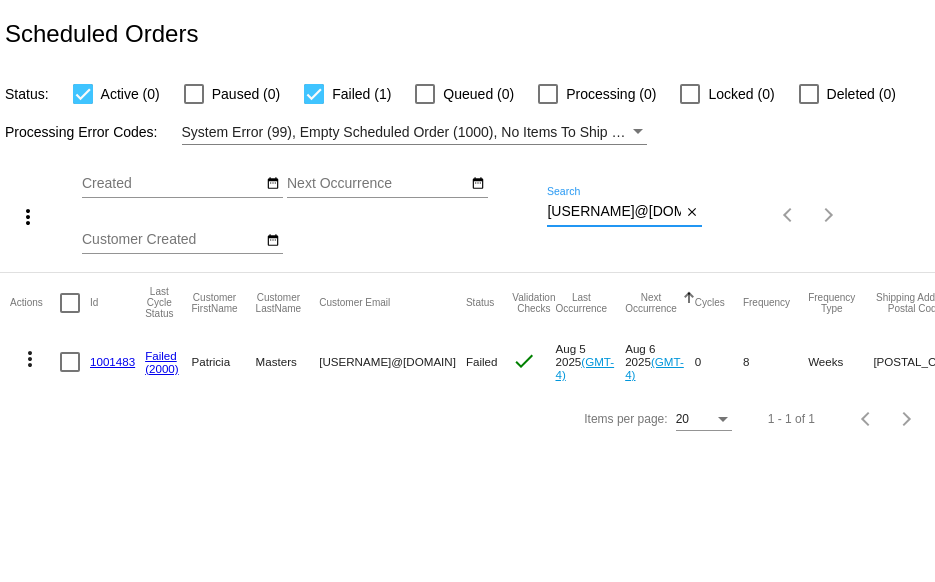 type on "[USERNAME]@[DOMAIN]" 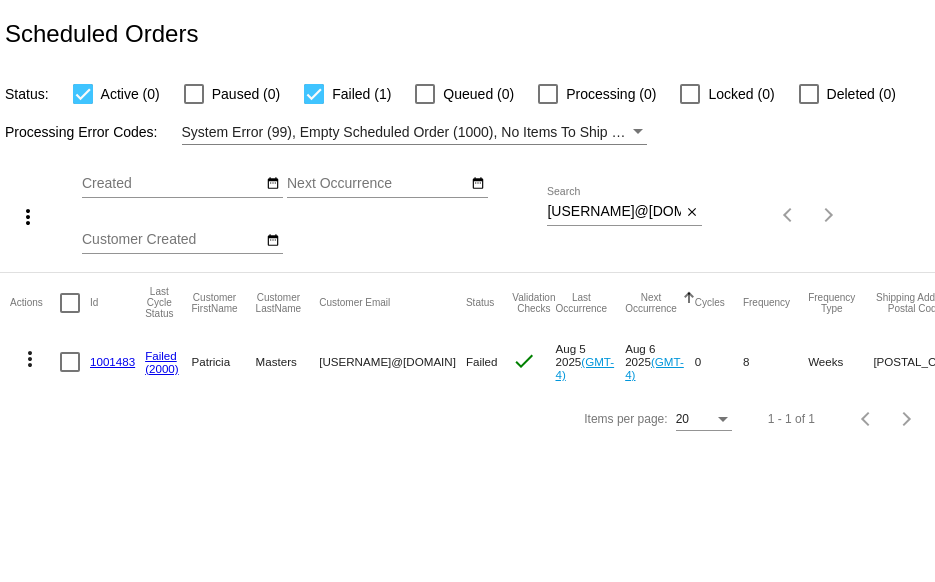 scroll, scrollTop: 0, scrollLeft: 0, axis: both 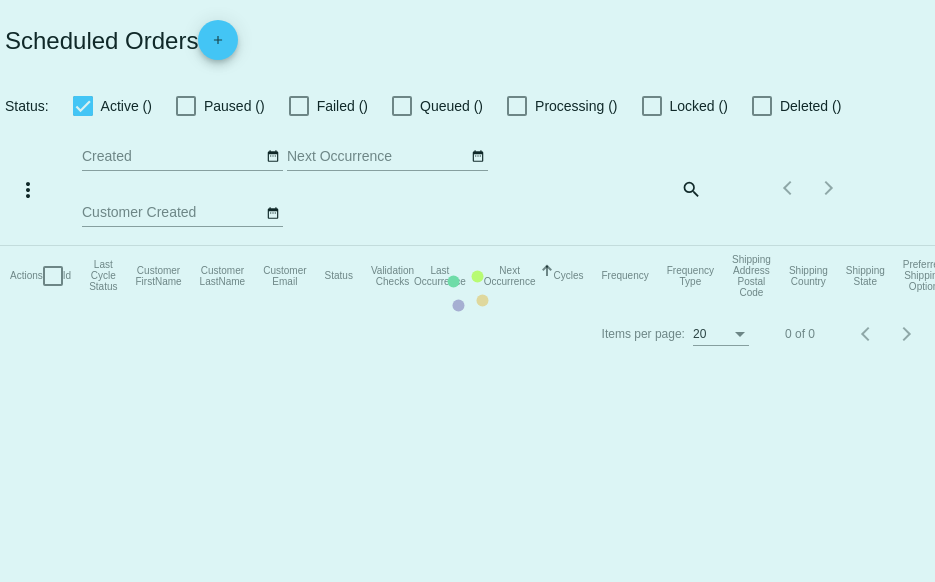 checkbox on "true" 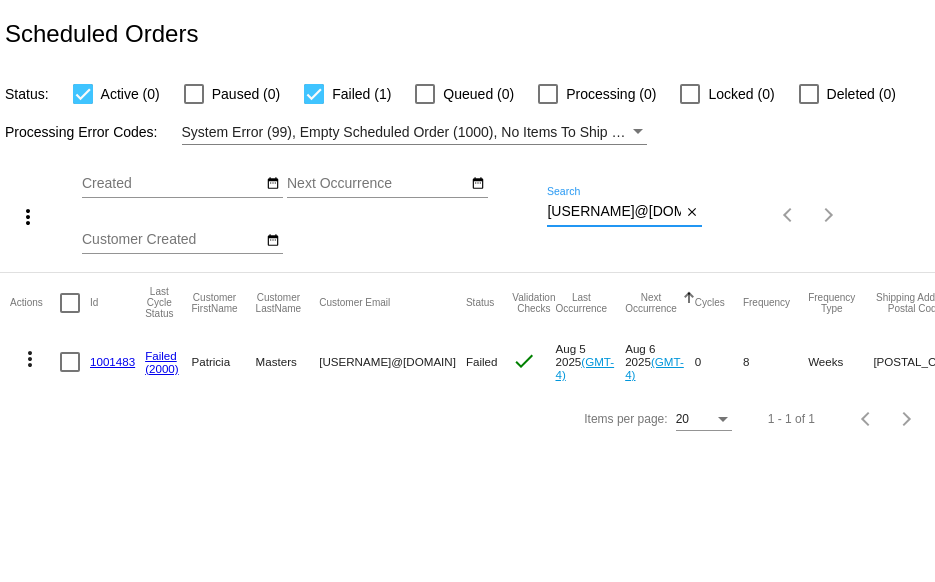scroll, scrollTop: 0, scrollLeft: 0, axis: both 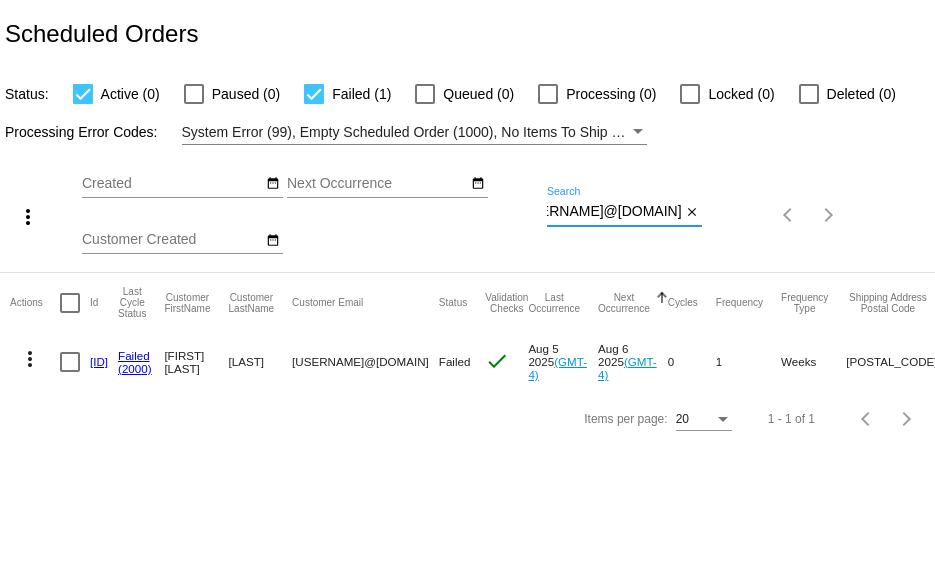 drag, startPoint x: 547, startPoint y: 208, endPoint x: 919, endPoint y: 188, distance: 372.53723 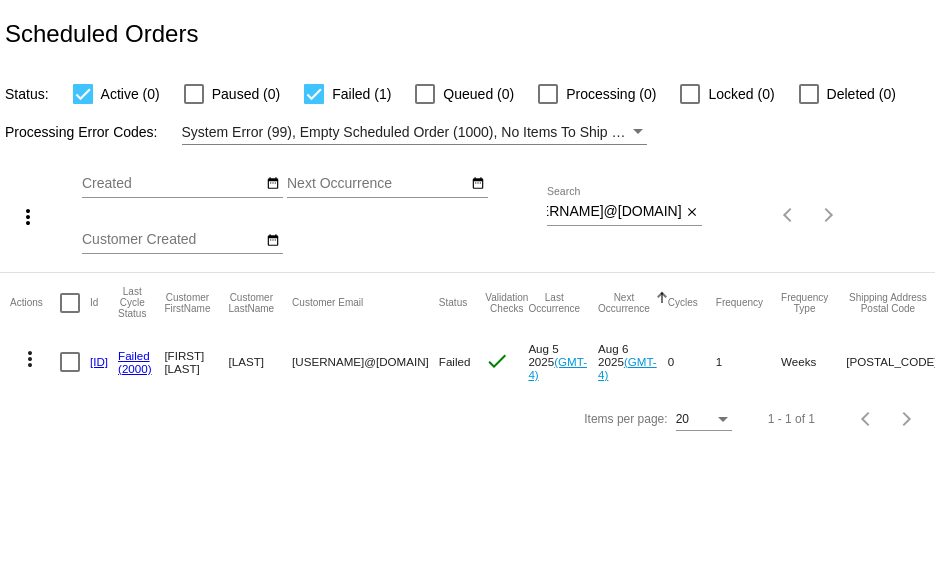 scroll, scrollTop: 0, scrollLeft: 0, axis: both 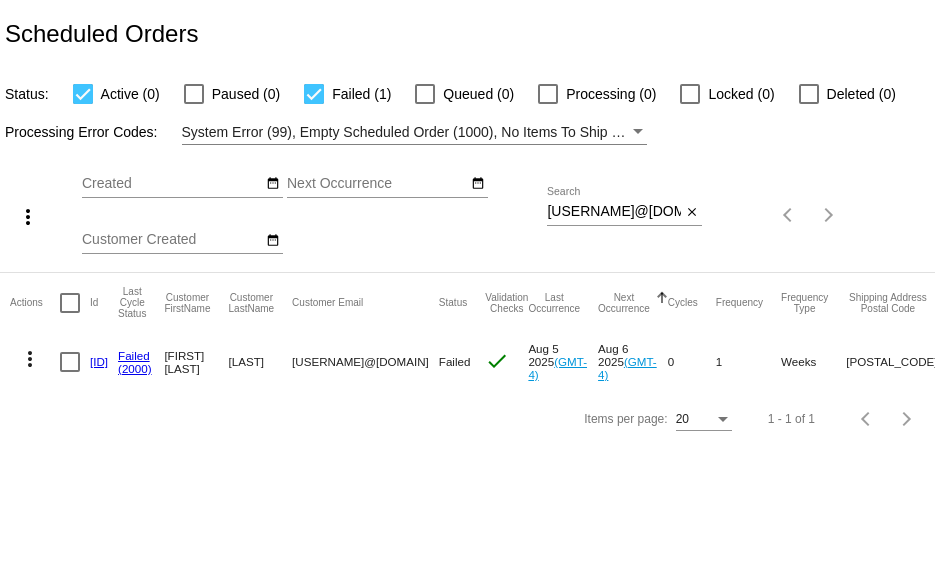click on "more_vert
Aug
Jan
Feb
Mar
Apr
1" 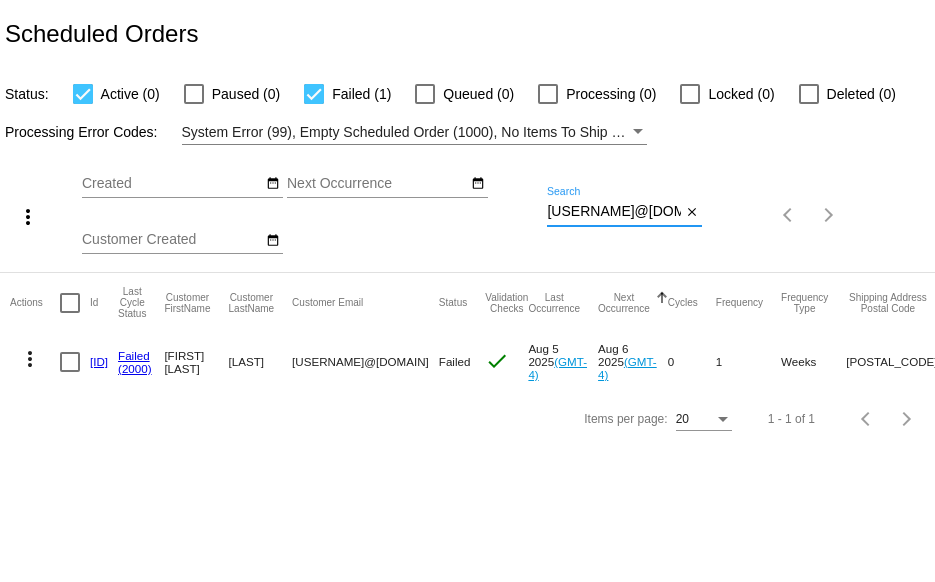 scroll, scrollTop: 0, scrollLeft: 72, axis: horizontal 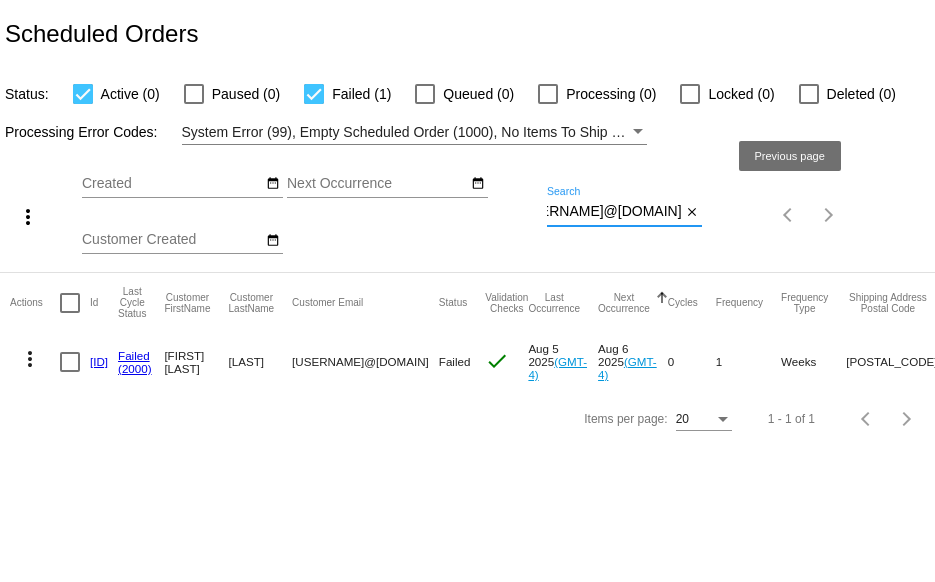 click on "more_vert
Aug
Jan
Feb
Mar
Apr
1" 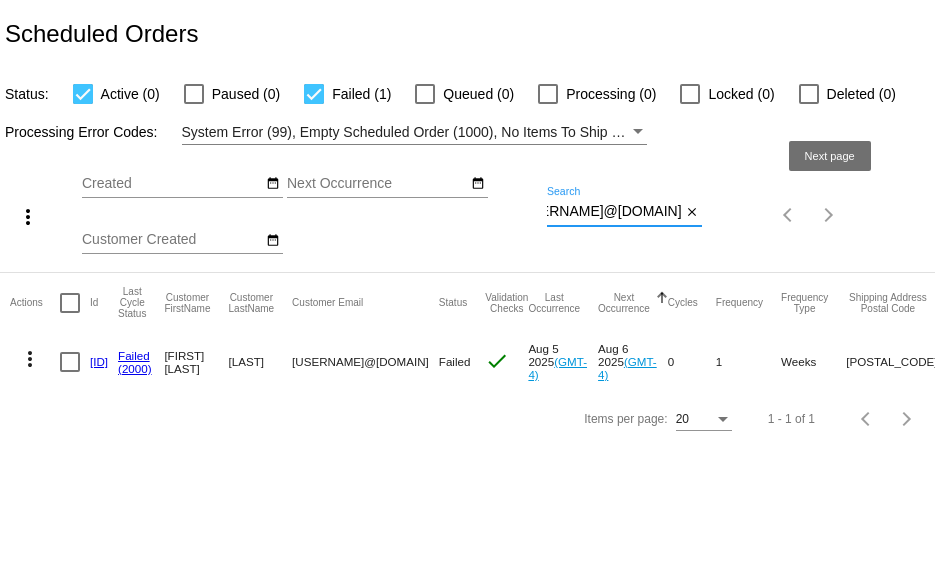paste on "[USERNAME]@[DOMAIN]" 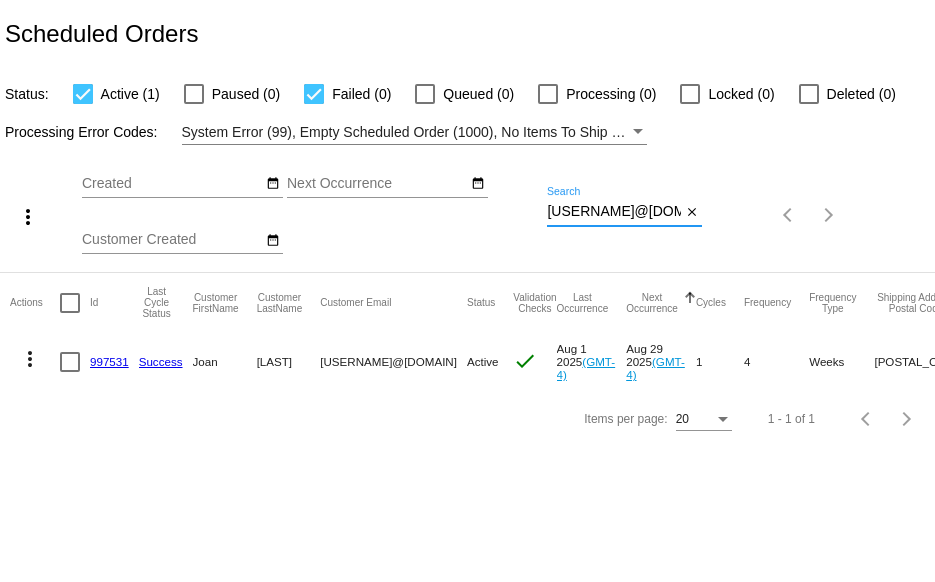 type on "[USERNAME]@[DOMAIN]" 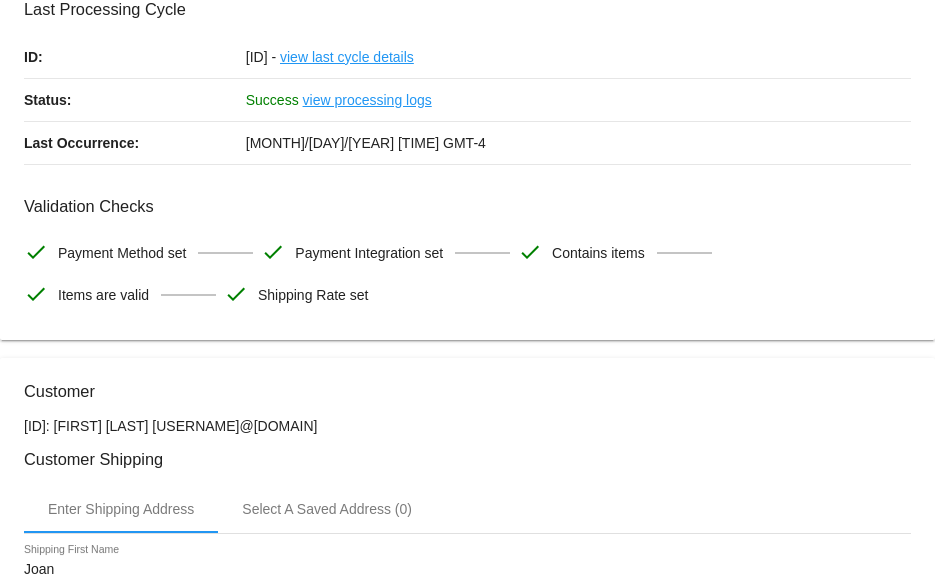 scroll, scrollTop: 0, scrollLeft: 0, axis: both 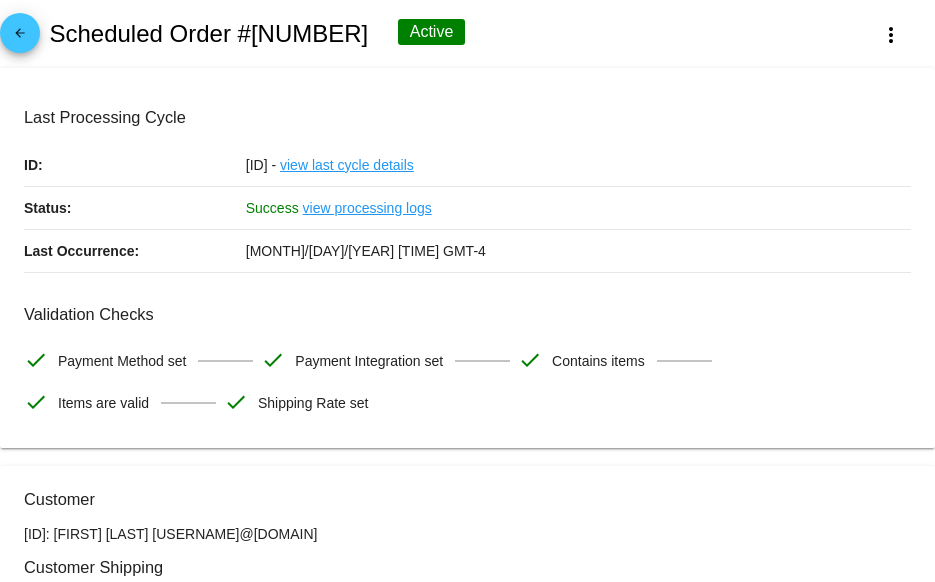 click on "arrow_back" 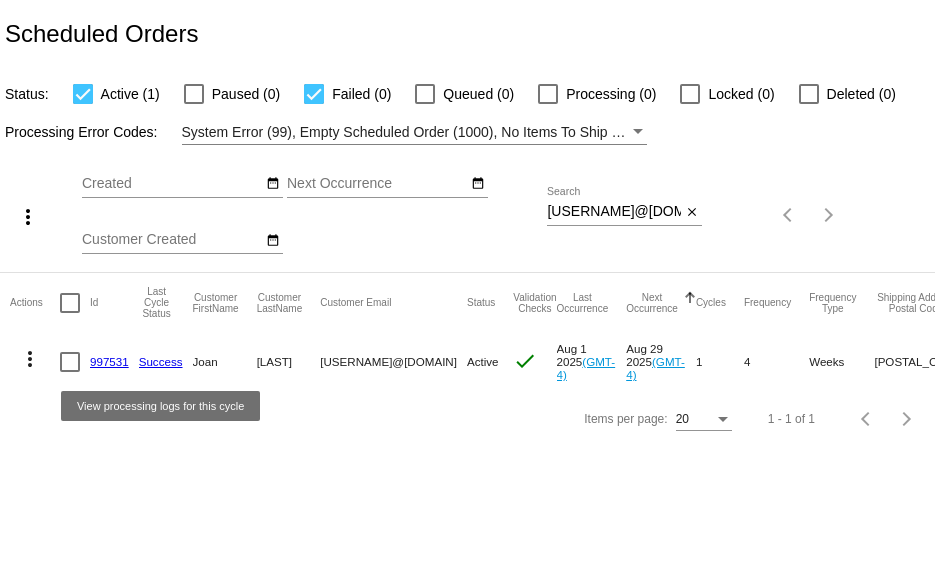 click on "Success" 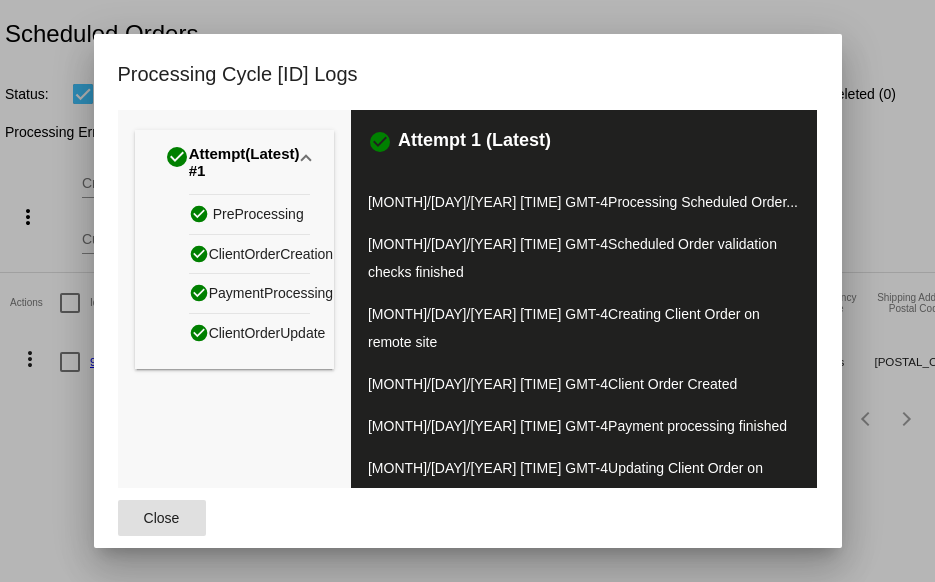 click on "Close" 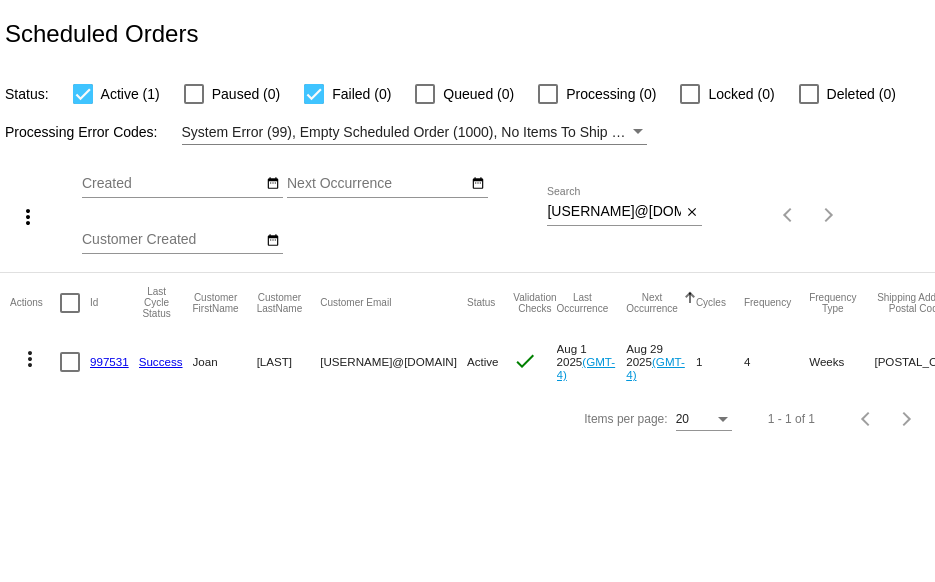 click on "997531" 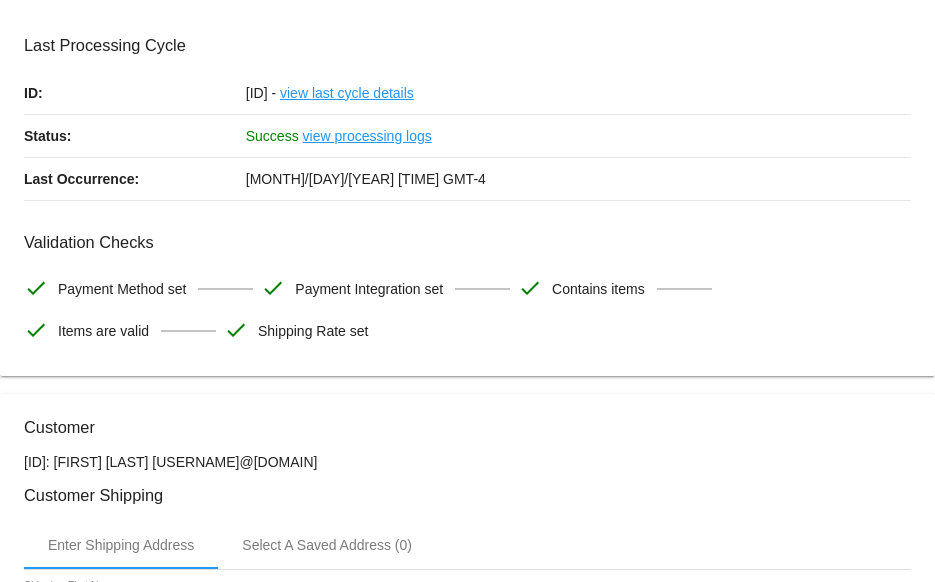 scroll, scrollTop: 0, scrollLeft: 0, axis: both 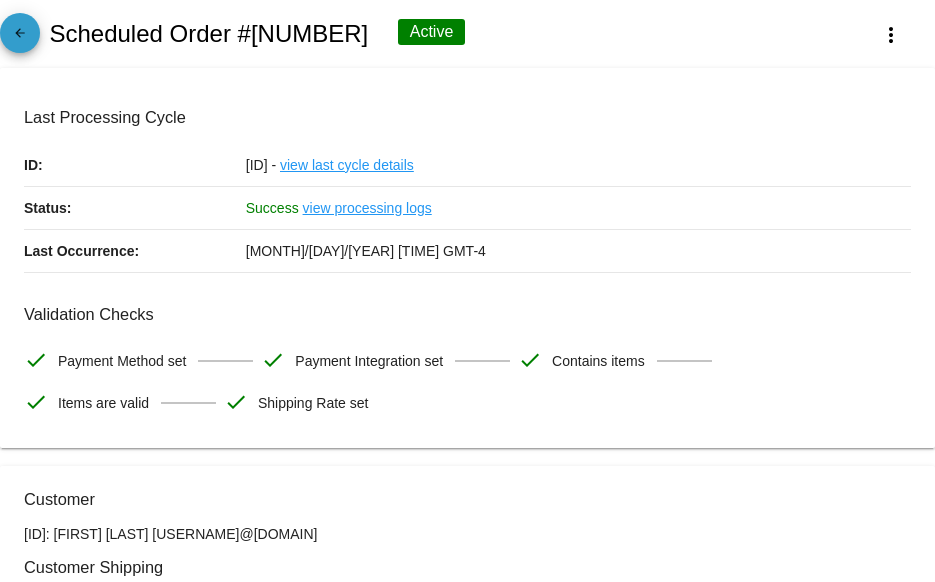 click on "arrow_back" 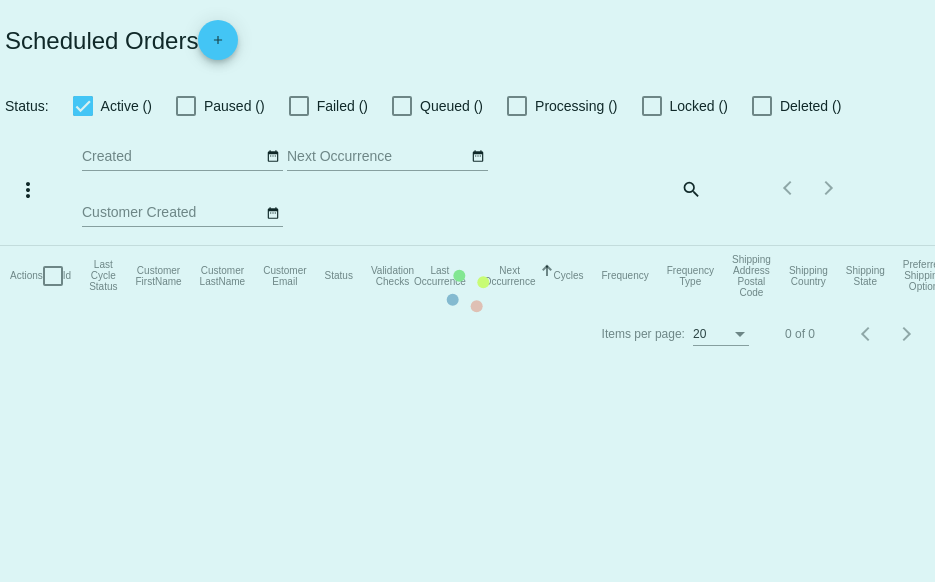 checkbox on "true" 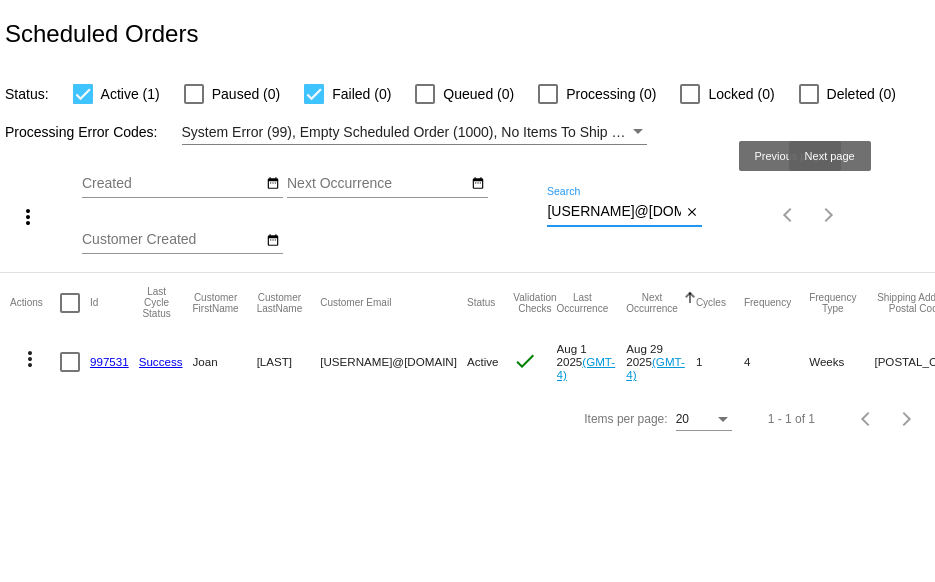click on "more_vert
Aug
Jan
Feb
Mar
Apr
1" 